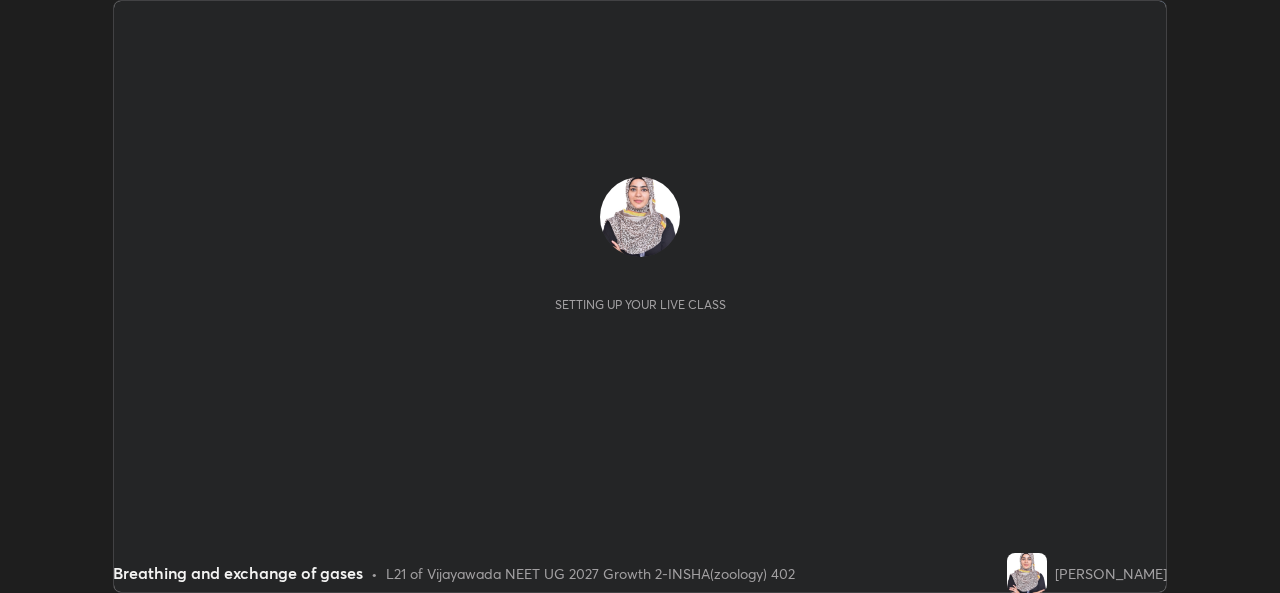 scroll, scrollTop: 0, scrollLeft: 0, axis: both 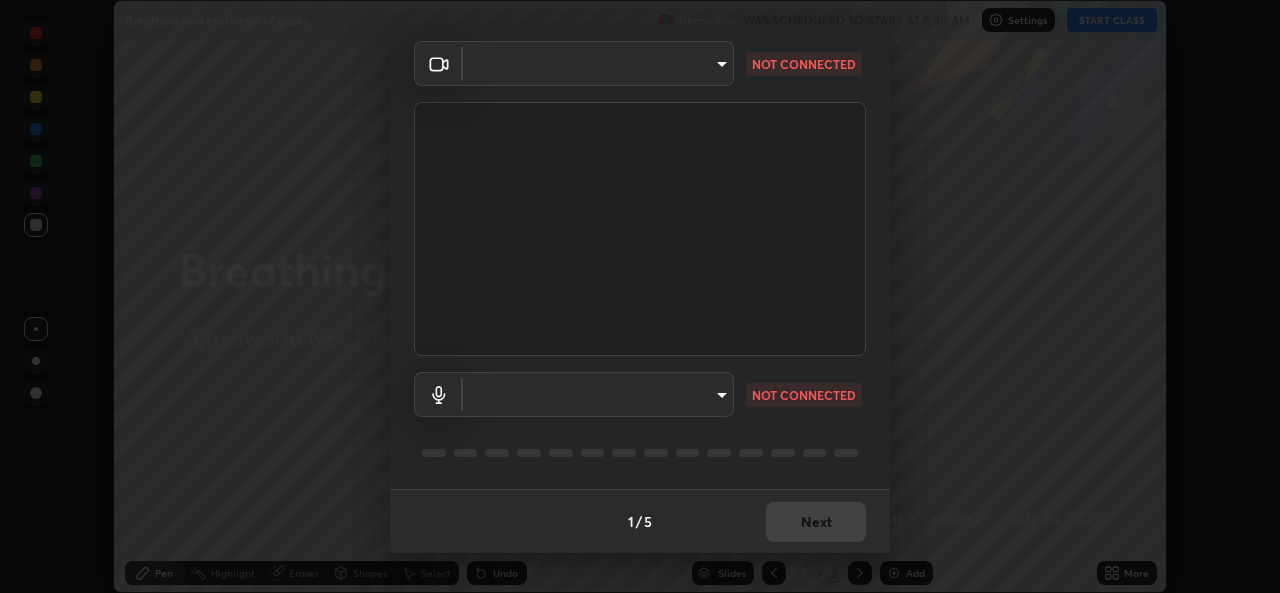 type on "03d5b1e328775286ef50ca9e691cdbc5b29e44cb463622e7fe7d5ef11c4b5cfc" 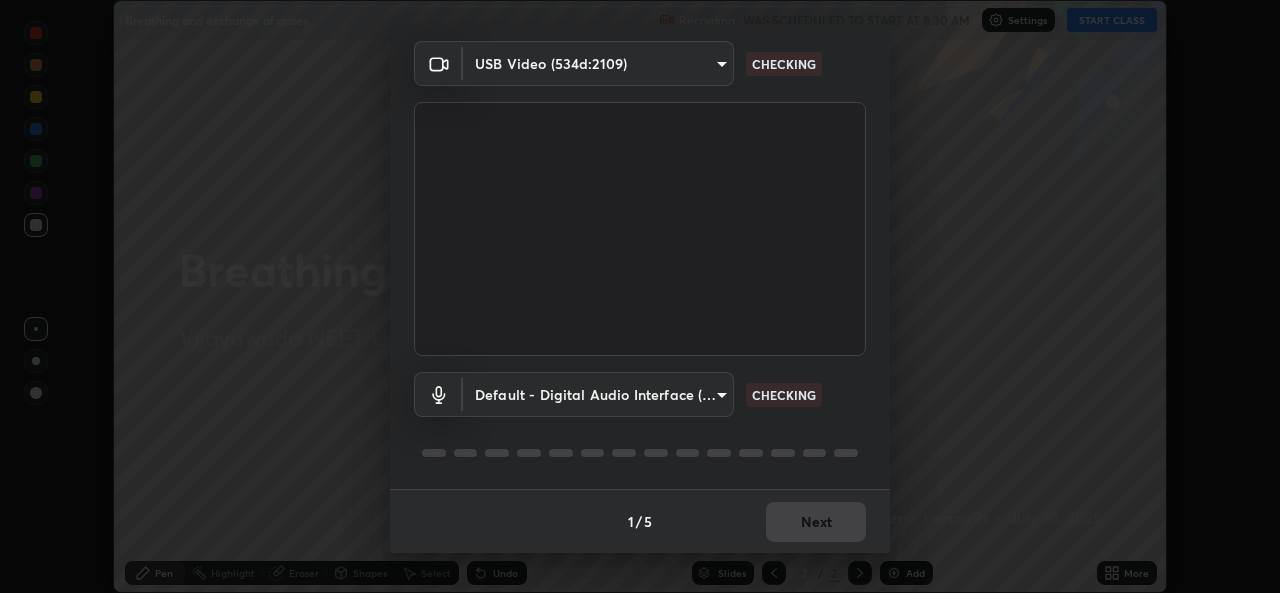 click on "Erase all Breathing and exchange of gases Recording WAS SCHEDULED TO START AT  8:30 AM Settings START CLASS Setting up your live class Breathing and exchange of gases • L21 of Vijayawada NEET UG 2027 Growth 2-INSHA(zoology) 402 Insha [PERSON_NAME] Pen Highlight Eraser Shapes Select Undo Slides 2 / 2 Add More No doubts shared Encourage your learners to ask a doubt for better clarity Report an issue Reason for reporting Buffering Chat not working Audio - Video sync issue Educator video quality low ​ Attach an image Report Media settings USB Video (534d:2109) 03d5b1e328775286ef50ca9e691cdbc5b29e44cb463622e7fe7d5ef11c4b5cfc CHECKING Default - Digital Audio Interface (USB Digital Audio) default CHECKING 1 / 5 Next" at bounding box center (640, 296) 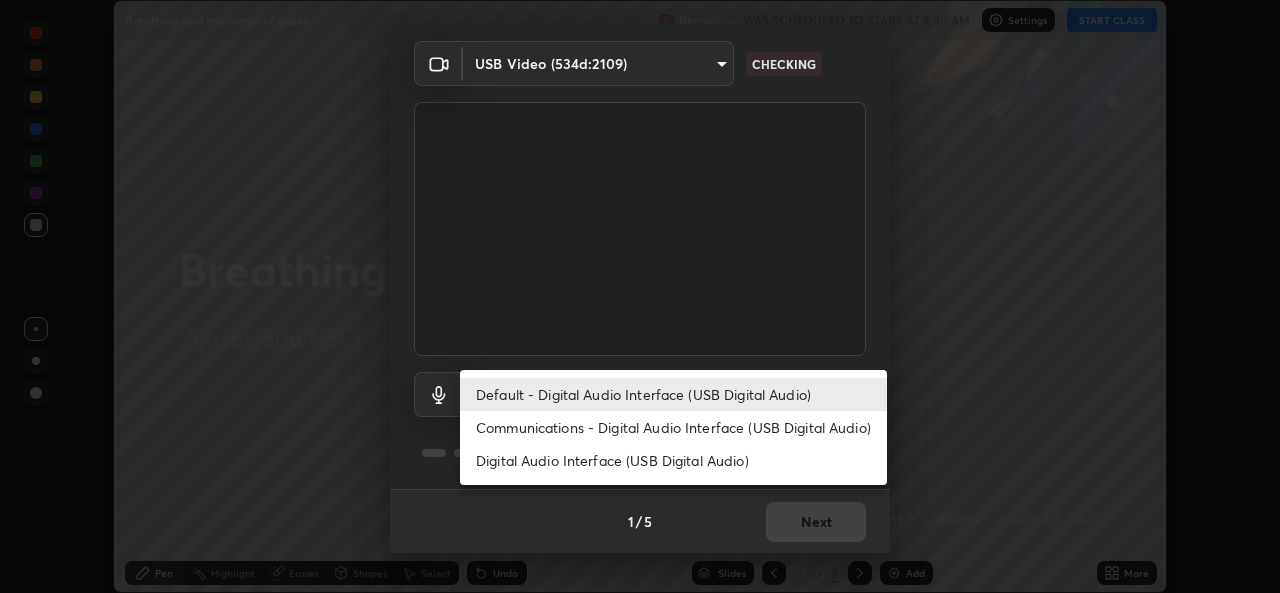 click on "Default - Digital Audio Interface (USB Digital Audio)" at bounding box center [673, 394] 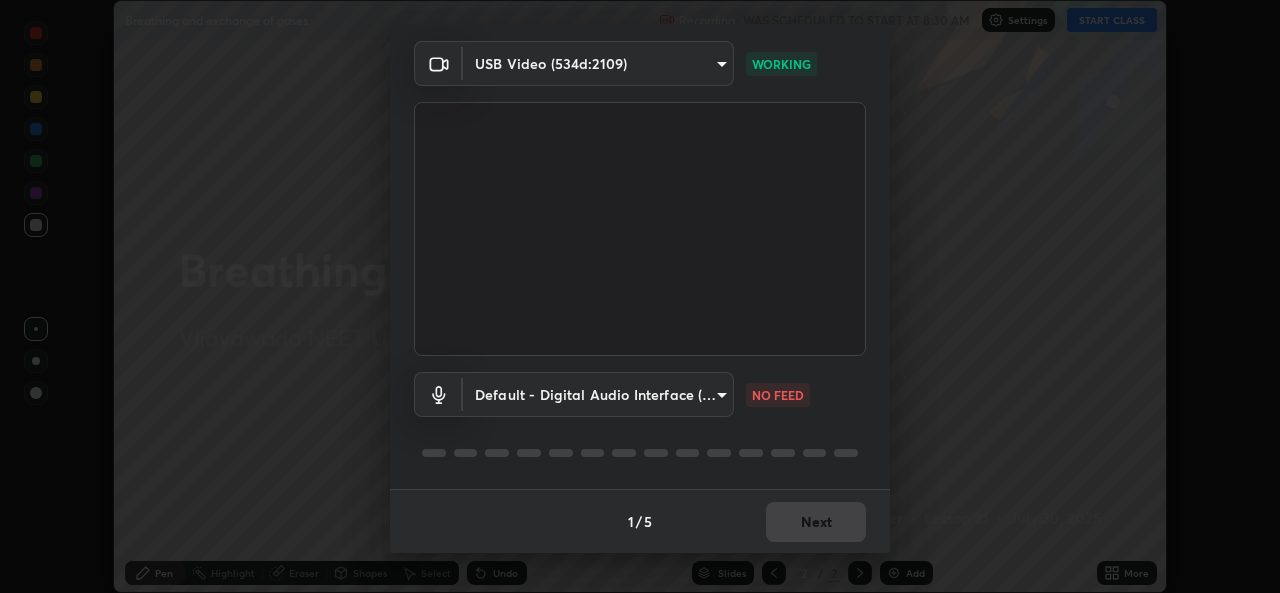 click on "Erase all Breathing and exchange of gases Recording WAS SCHEDULED TO START AT  8:30 AM Settings START CLASS Setting up your live class Breathing and exchange of gases • L21 of Vijayawada NEET UG 2027 Growth 2-INSHA(zoology) 402 Insha [PERSON_NAME] Pen Highlight Eraser Shapes Select Undo Slides 2 / 2 Add More No doubts shared Encourage your learners to ask a doubt for better clarity Report an issue Reason for reporting Buffering Chat not working Audio - Video sync issue Educator video quality low ​ Attach an image Report Media settings USB Video (534d:2109) 03d5b1e328775286ef50ca9e691cdbc5b29e44cb463622e7fe7d5ef11c4b5cfc WORKING Default - Digital Audio Interface (USB Digital Audio) default NO FEED 1 / 5 Next" at bounding box center [640, 296] 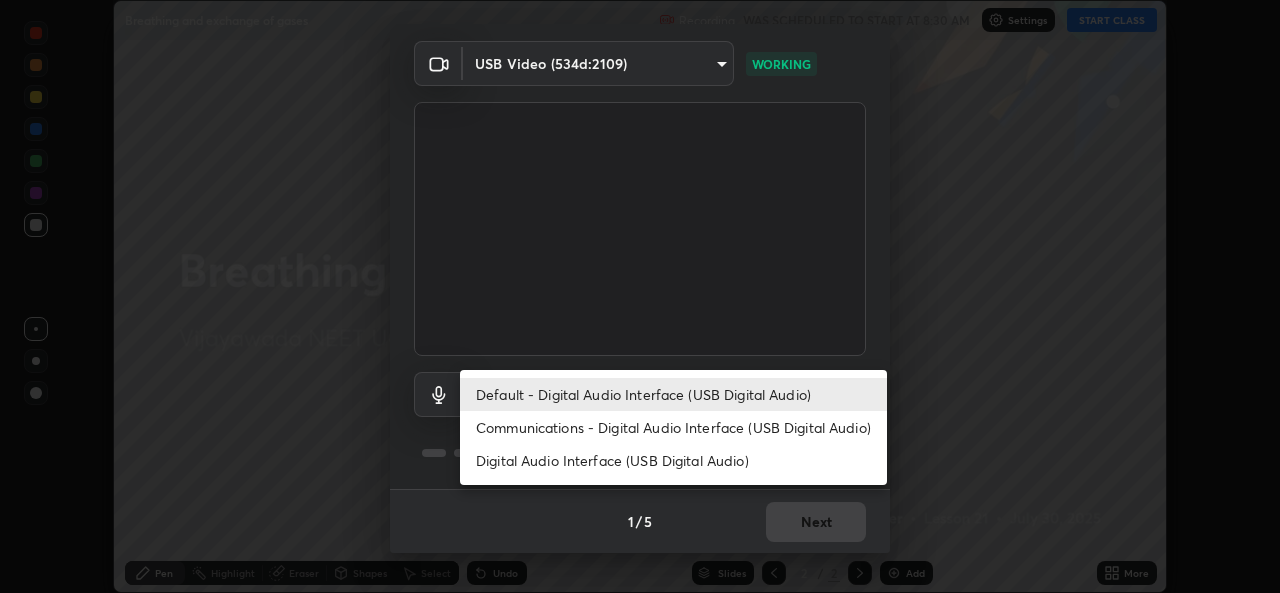 click on "Communications - Digital Audio Interface (USB Digital Audio)" at bounding box center (673, 427) 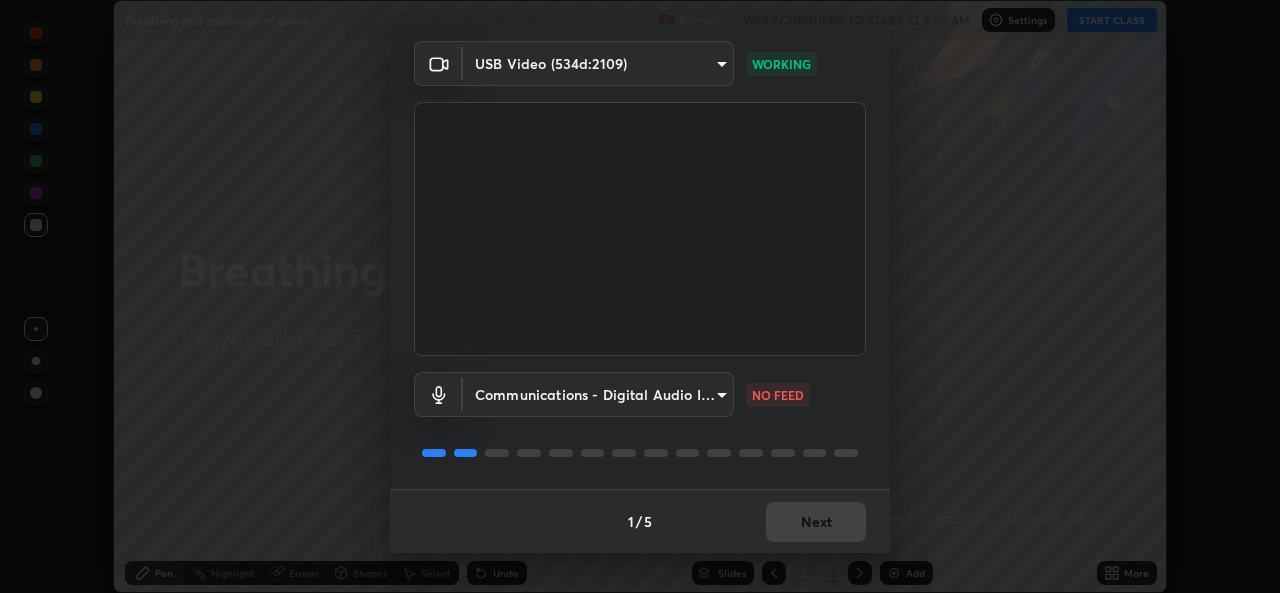 click on "Erase all Breathing and exchange of gases Recording WAS SCHEDULED TO START AT  8:30 AM Settings START CLASS Setting up your live class Breathing and exchange of gases • L21 of Vijayawada NEET UG 2027 Growth 2-INSHA(zoology) 402 Insha [PERSON_NAME] Pen Highlight Eraser Shapes Select Undo Slides 2 / 2 Add More No doubts shared Encourage your learners to ask a doubt for better clarity Report an issue Reason for reporting Buffering Chat not working Audio - Video sync issue Educator video quality low ​ Attach an image Report Media settings USB Video (534d:2109) 03d5b1e328775286ef50ca9e691cdbc5b29e44cb463622e7fe7d5ef11c4b5cfc WORKING Communications - Digital Audio Interface (USB Digital Audio) communications NO FEED 1 / 5 Next" at bounding box center (640, 296) 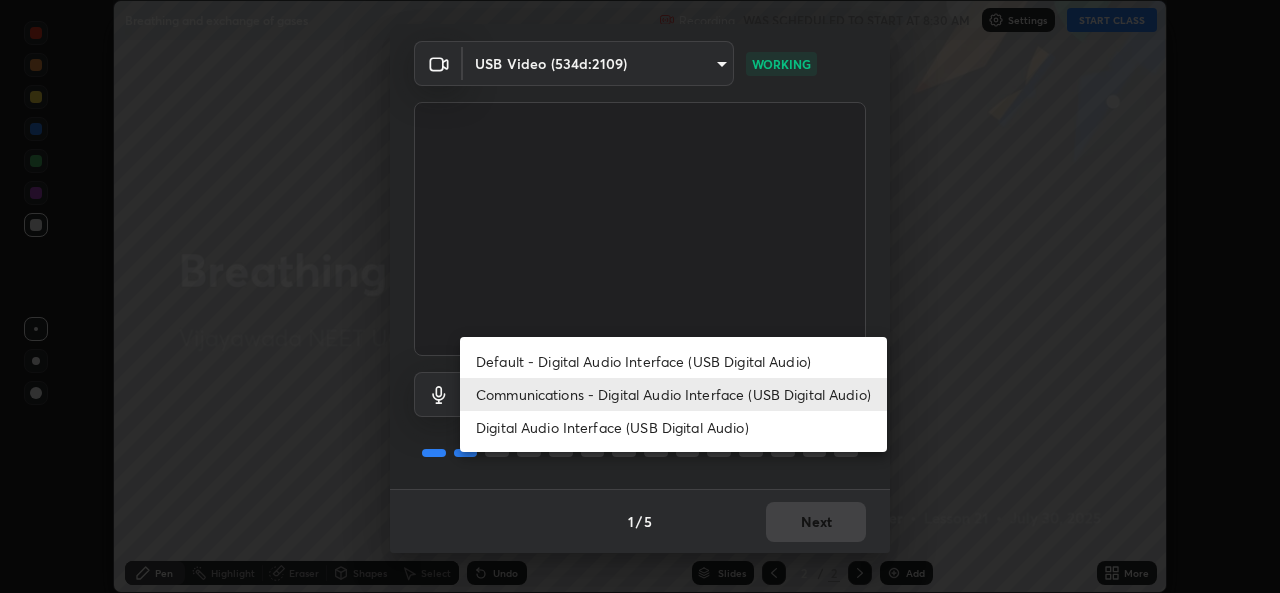 click on "Digital Audio Interface (USB Digital Audio)" at bounding box center (673, 427) 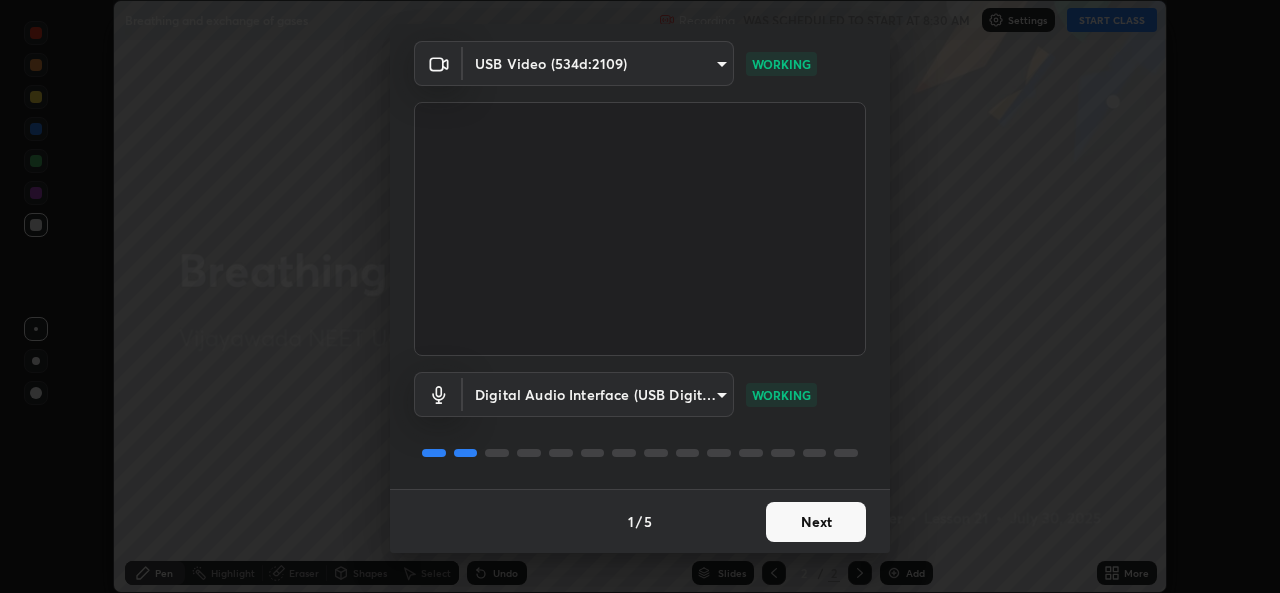 click on "Next" at bounding box center (816, 522) 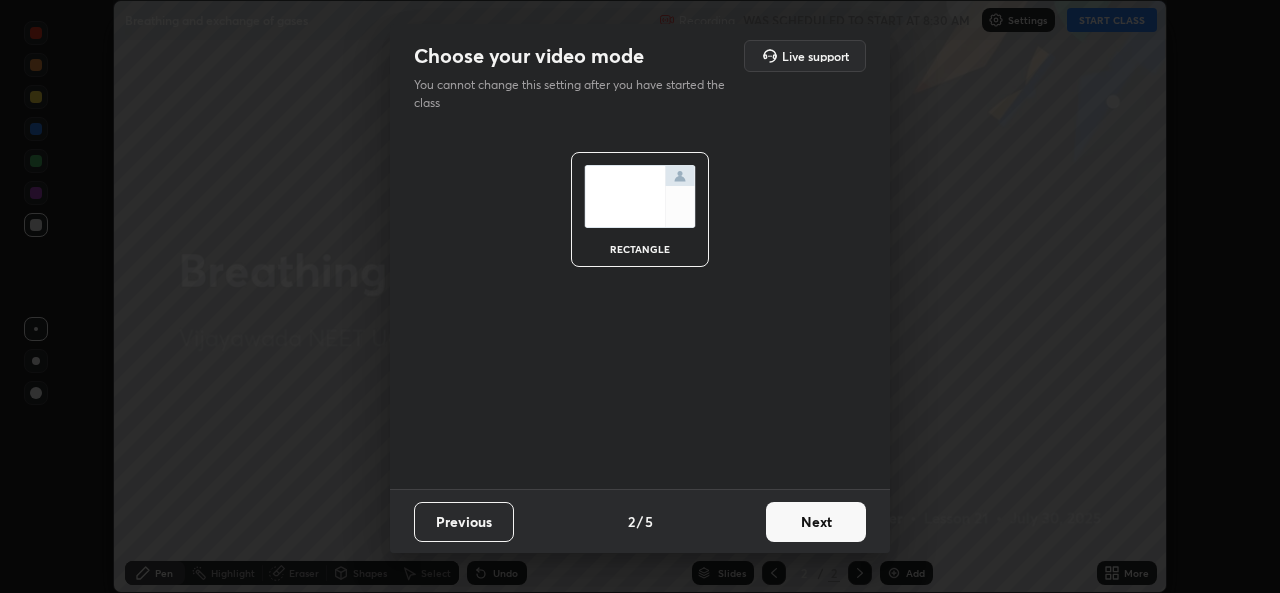 scroll, scrollTop: 0, scrollLeft: 0, axis: both 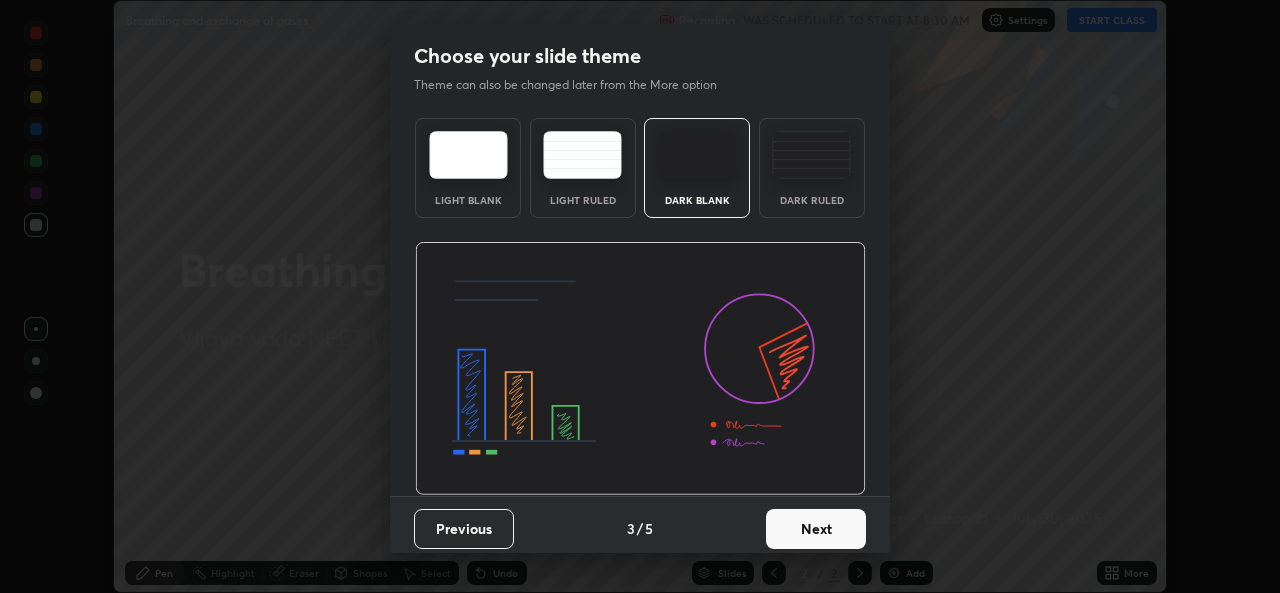 click on "Next" at bounding box center [816, 529] 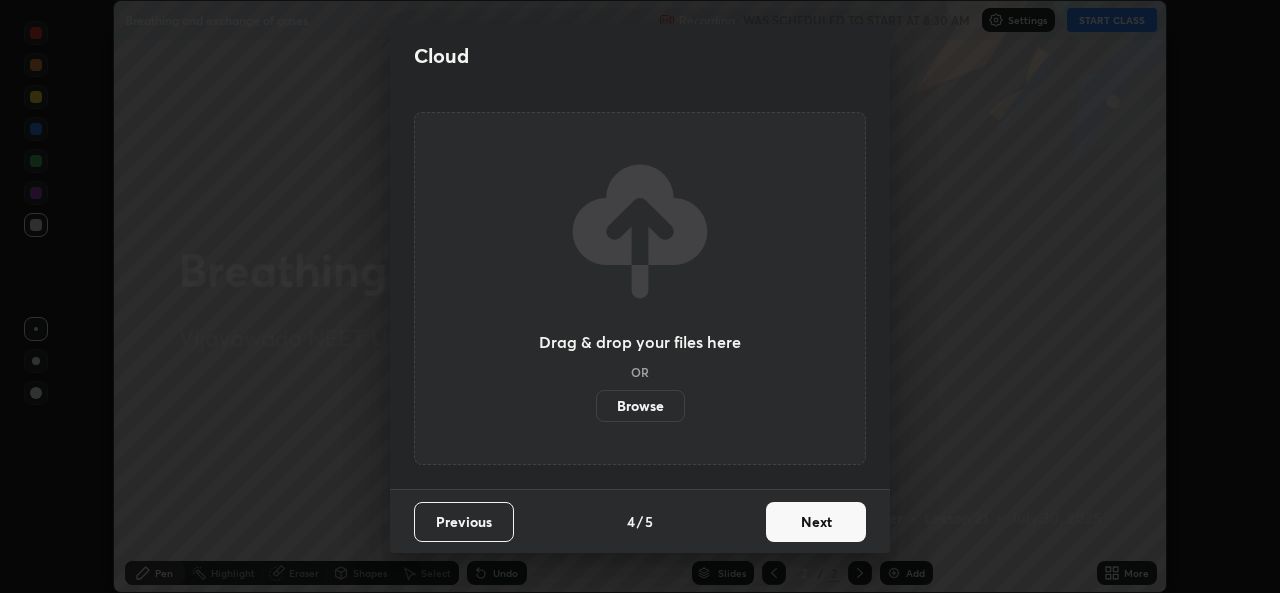 click on "Next" at bounding box center (816, 522) 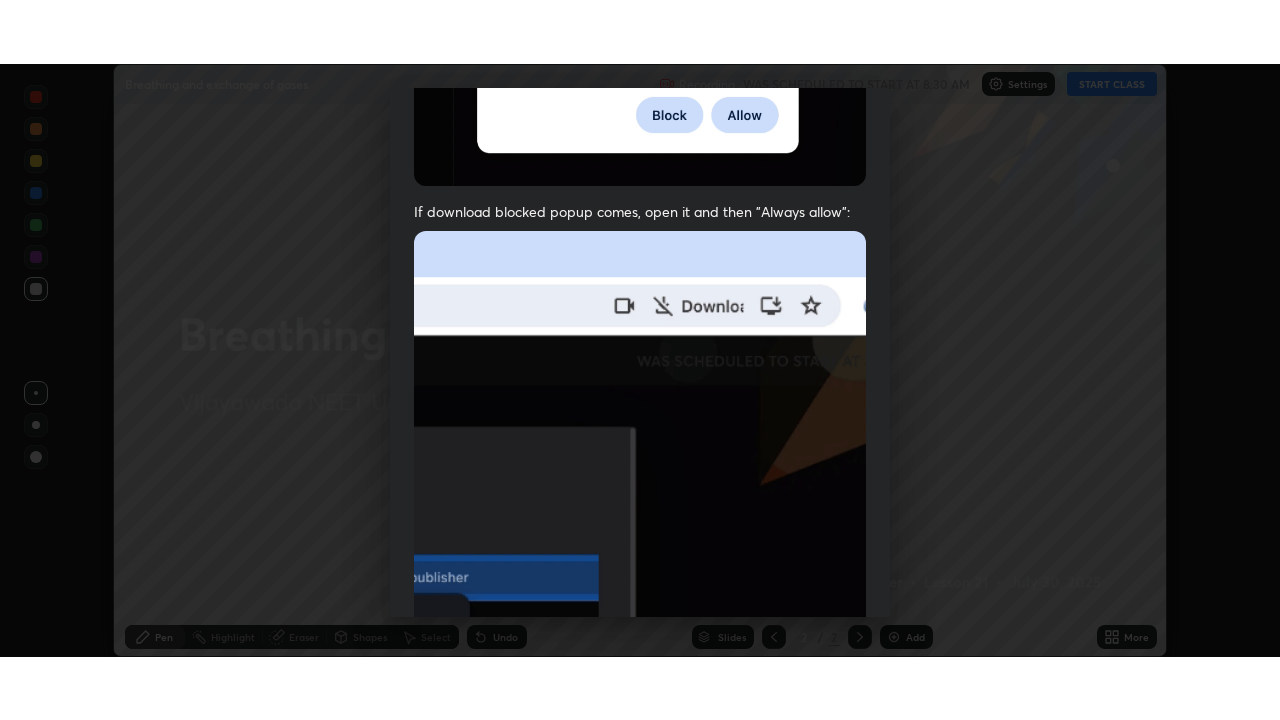 scroll, scrollTop: 471, scrollLeft: 0, axis: vertical 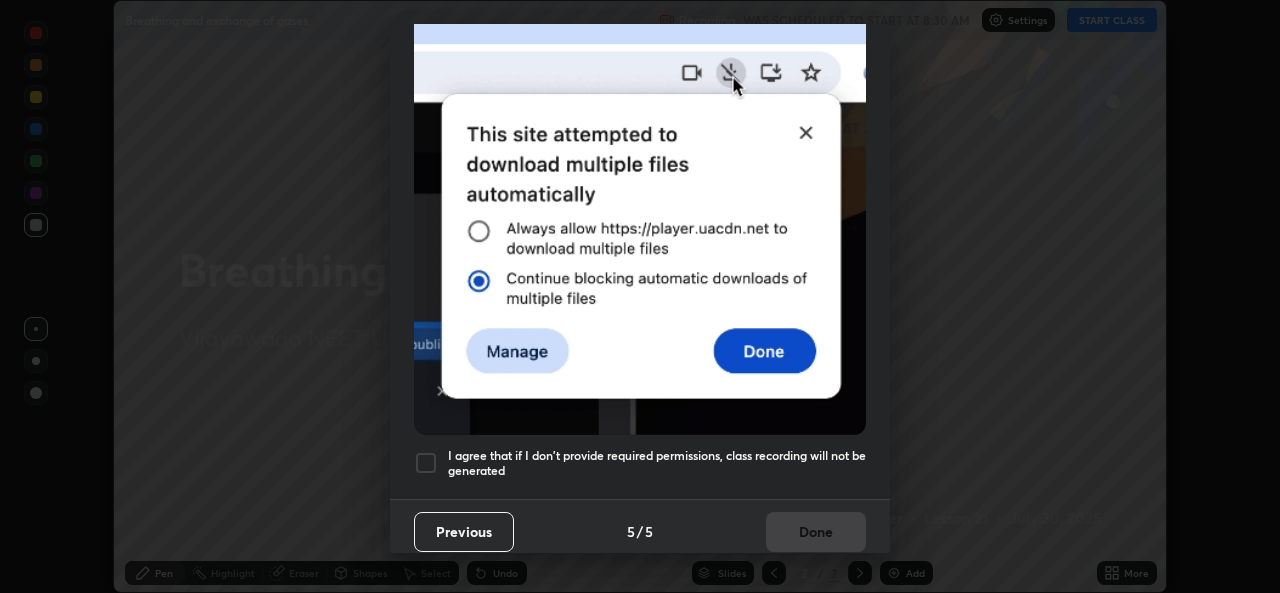 click at bounding box center (426, 463) 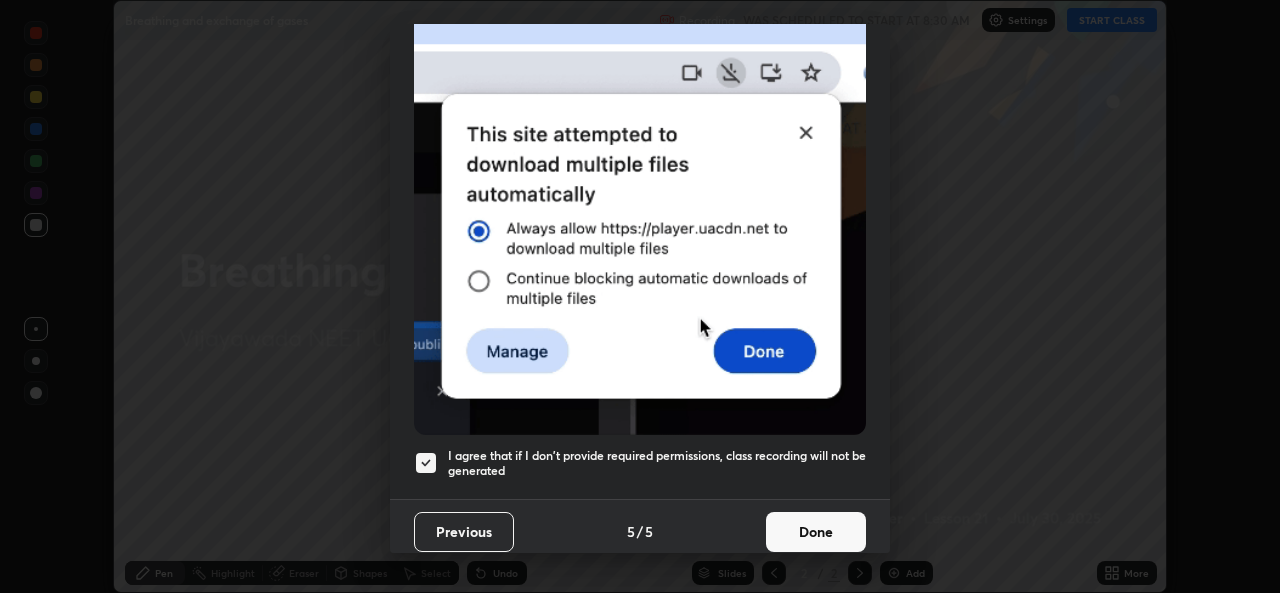 click on "Done" at bounding box center (816, 532) 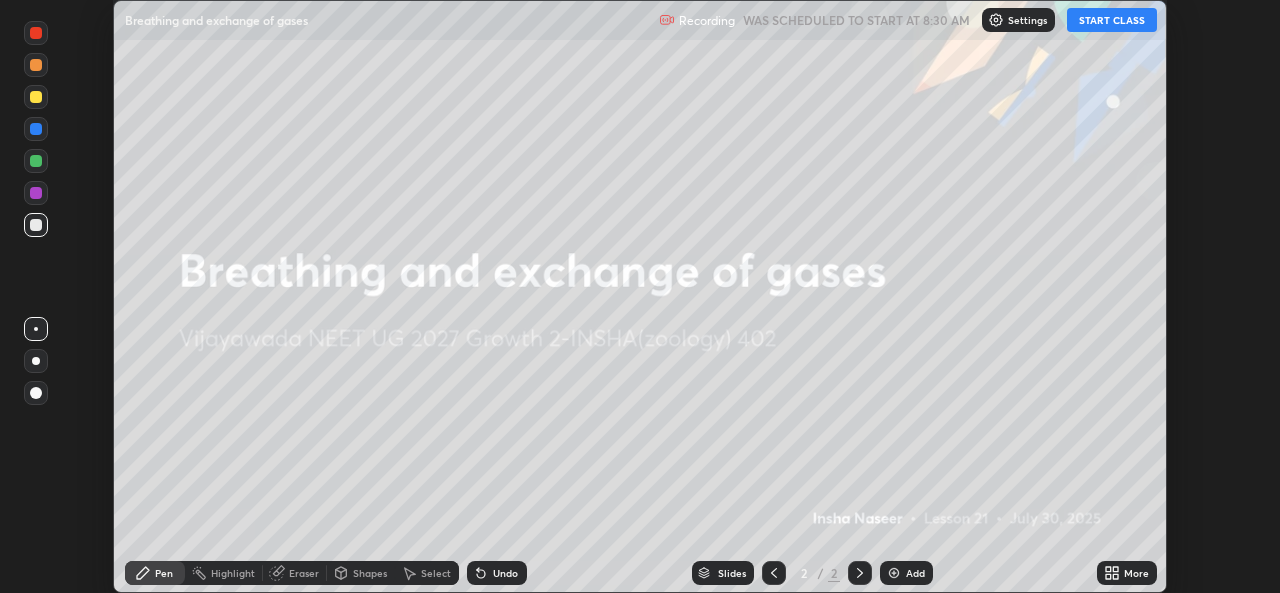 click on "START CLASS" at bounding box center [1112, 20] 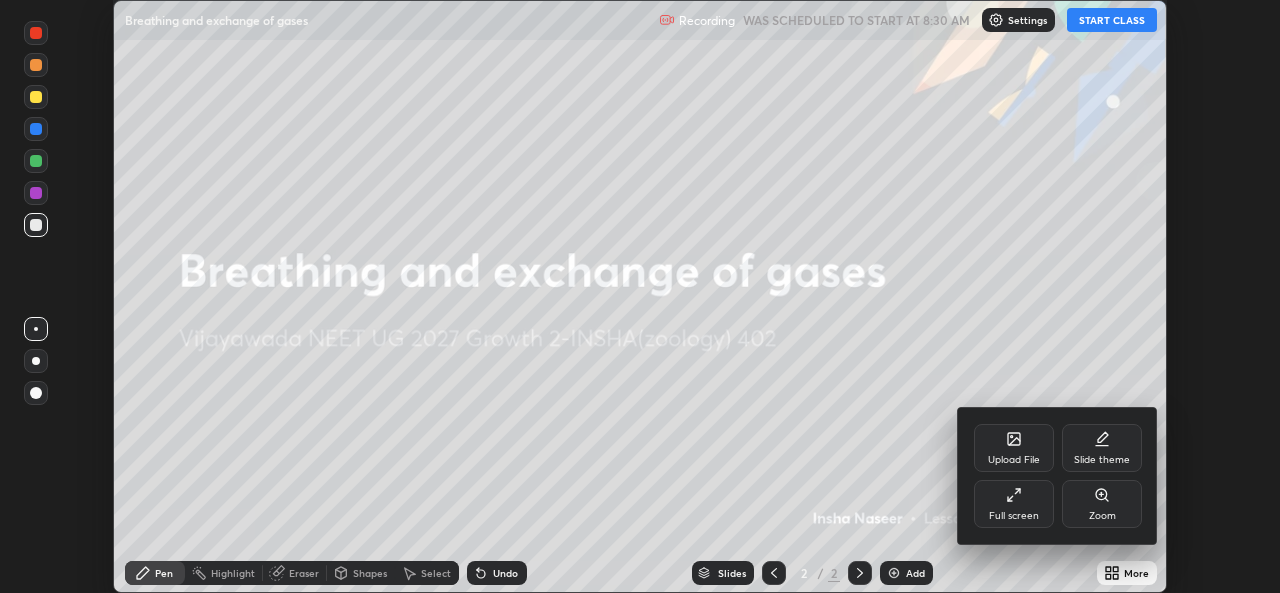 click on "Full screen" at bounding box center (1014, 504) 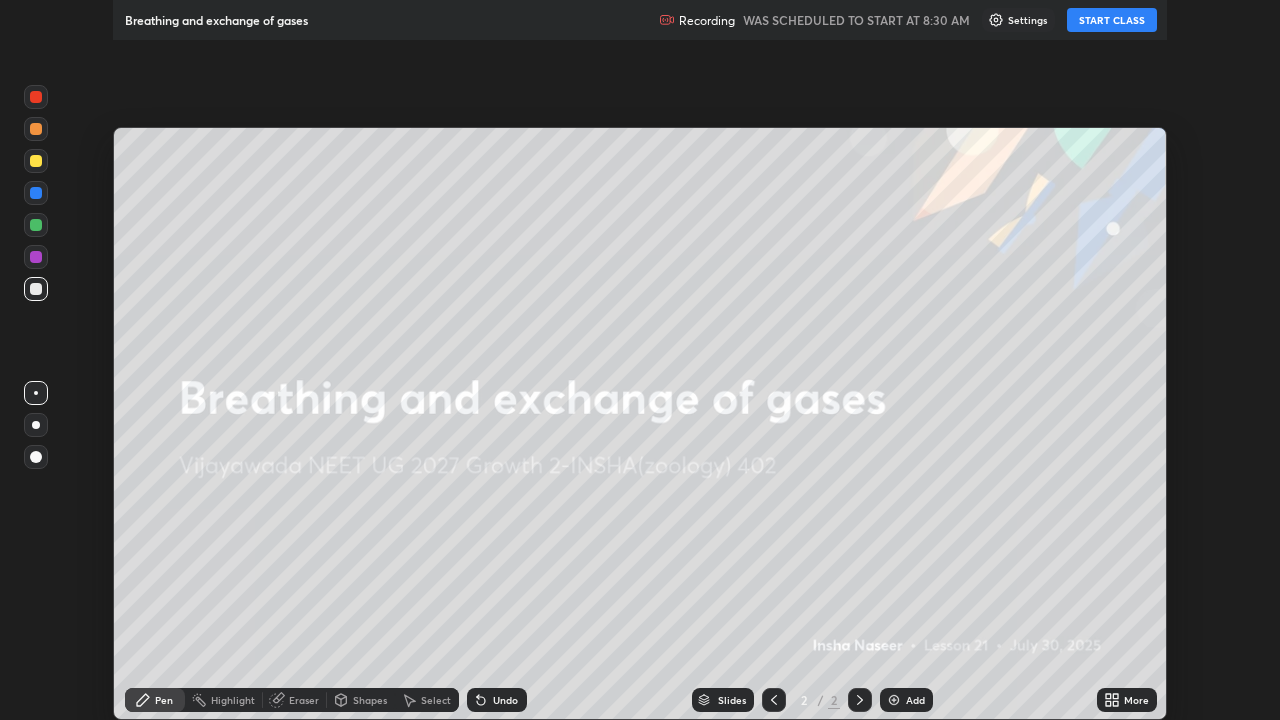 scroll, scrollTop: 99280, scrollLeft: 98720, axis: both 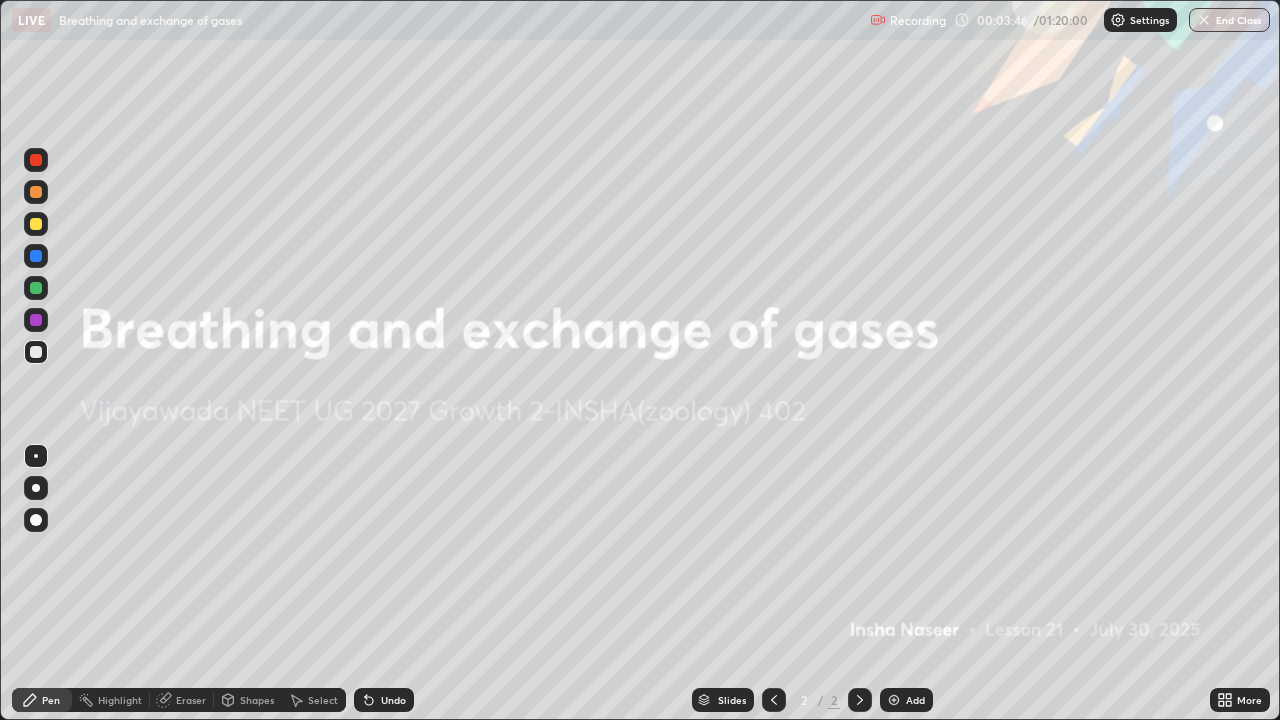 click 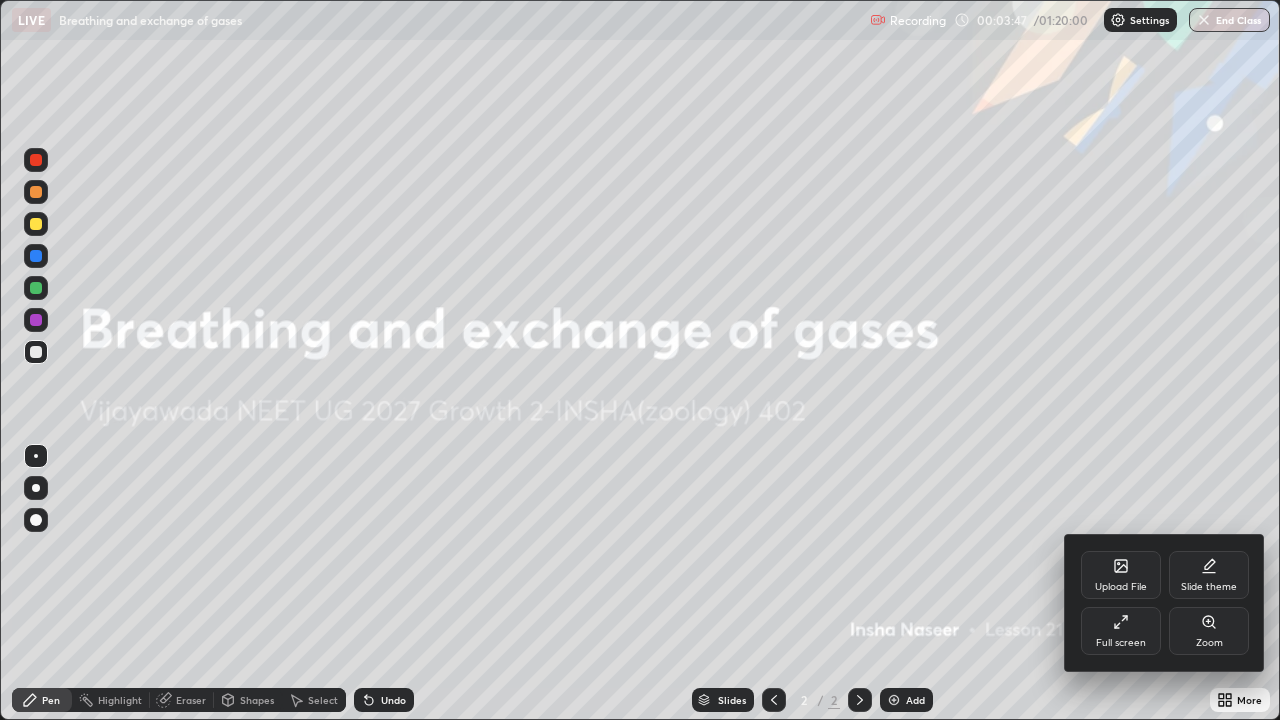 click on "Upload File" at bounding box center [1121, 587] 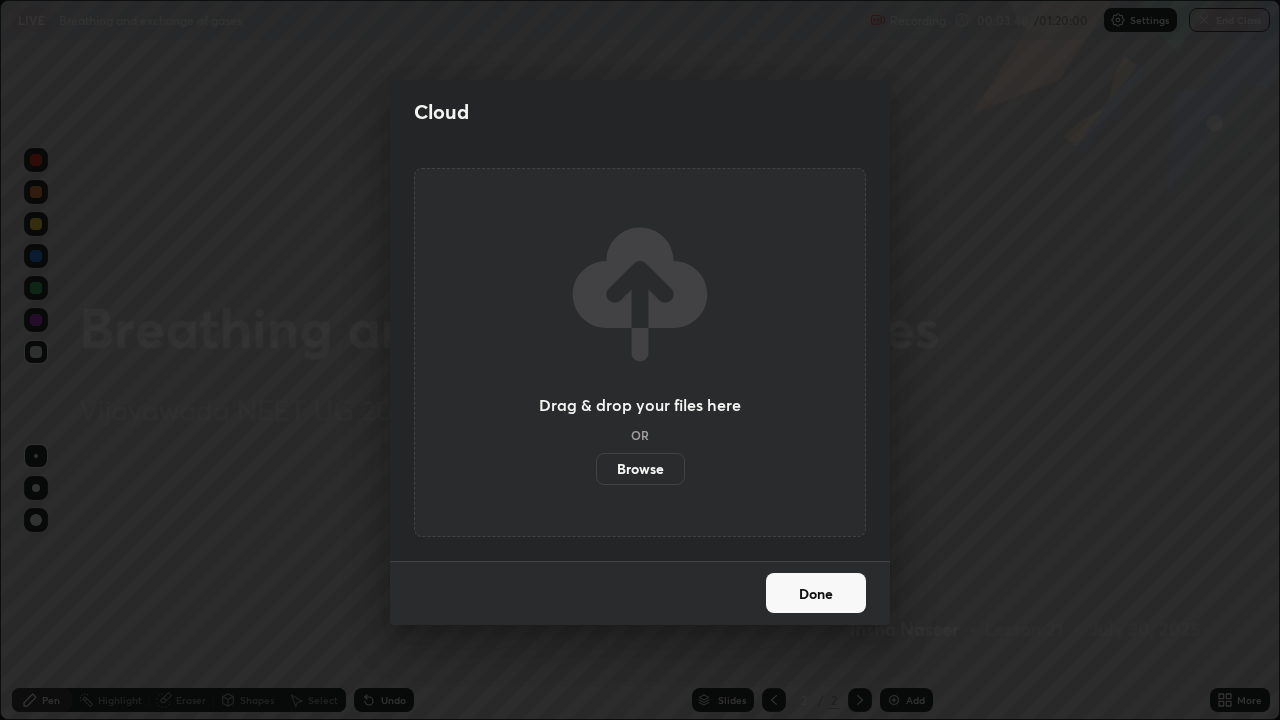 click on "Browse" at bounding box center (640, 469) 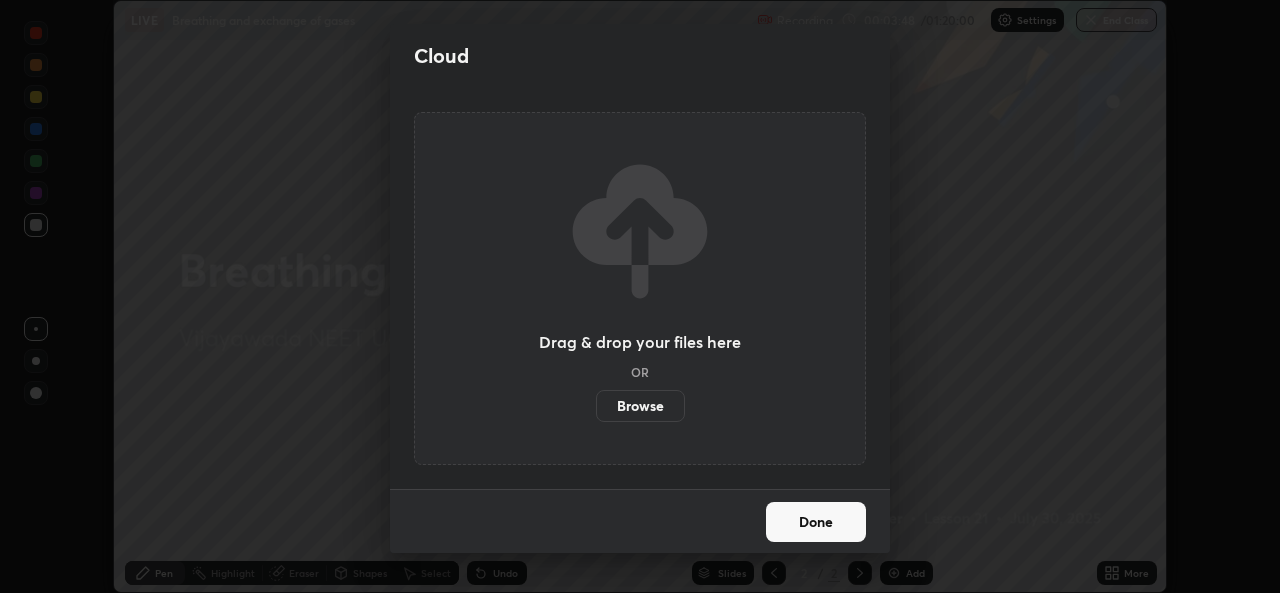 scroll, scrollTop: 593, scrollLeft: 1280, axis: both 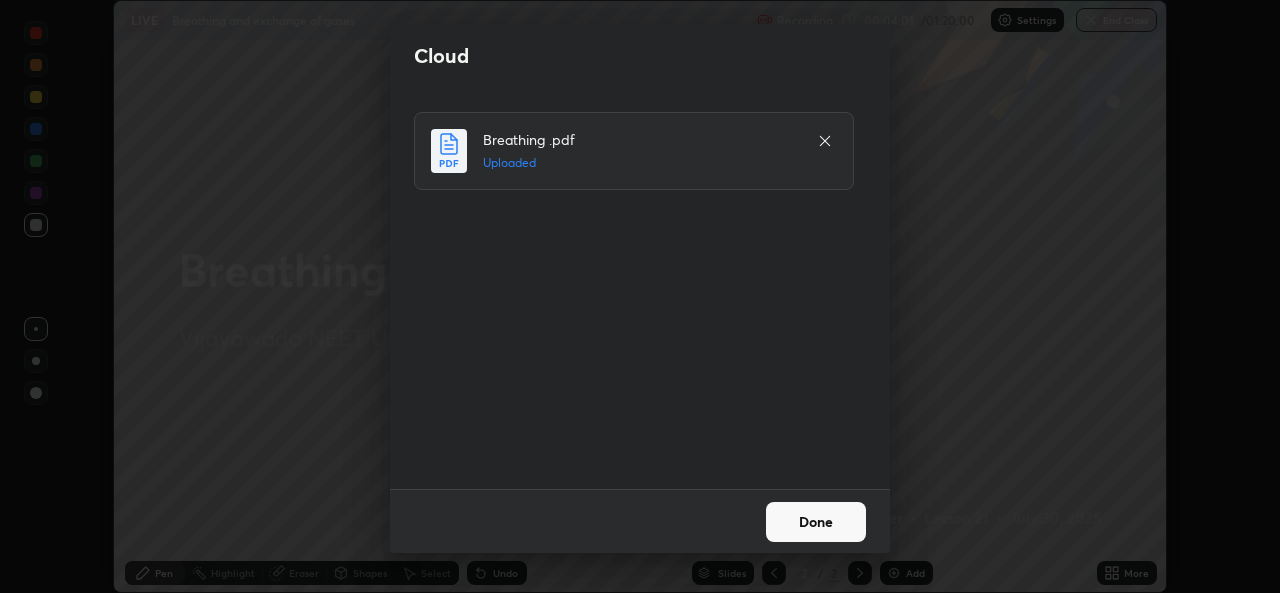 click on "Done" at bounding box center (816, 522) 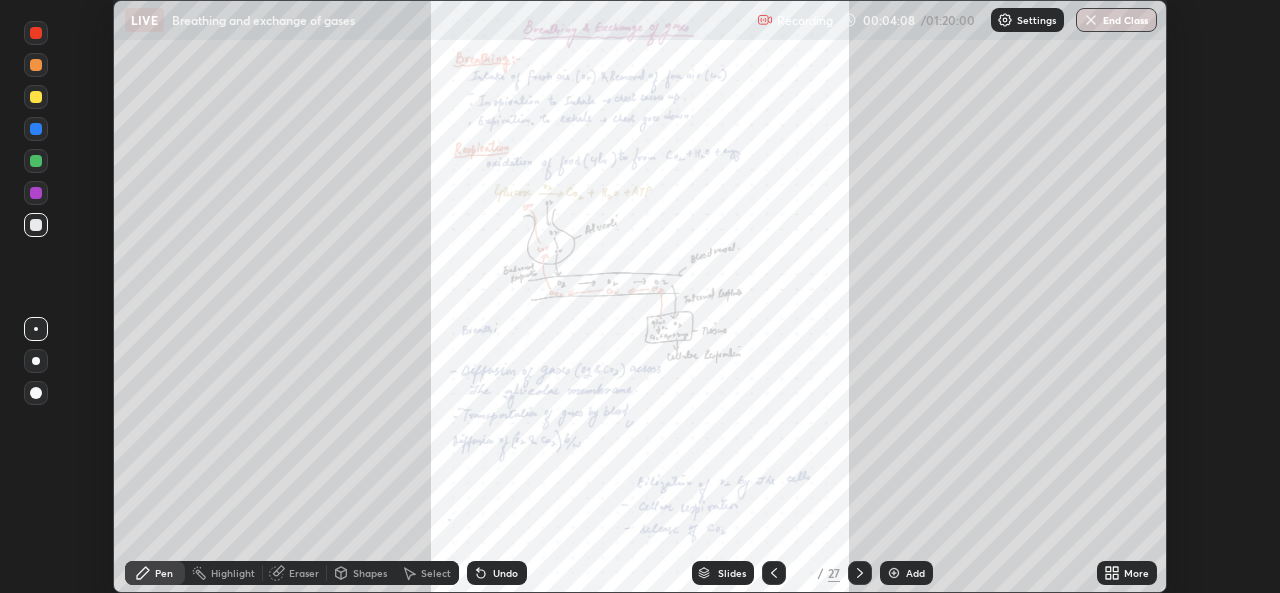 click on "Slides" at bounding box center [732, 573] 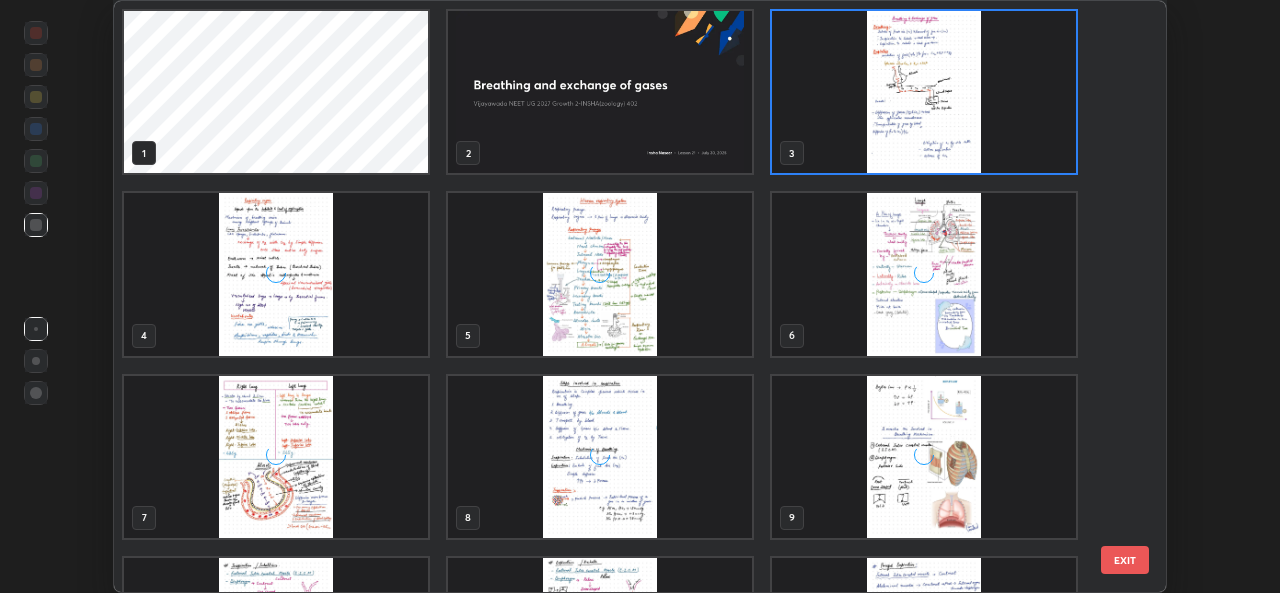 scroll, scrollTop: 7, scrollLeft: 10, axis: both 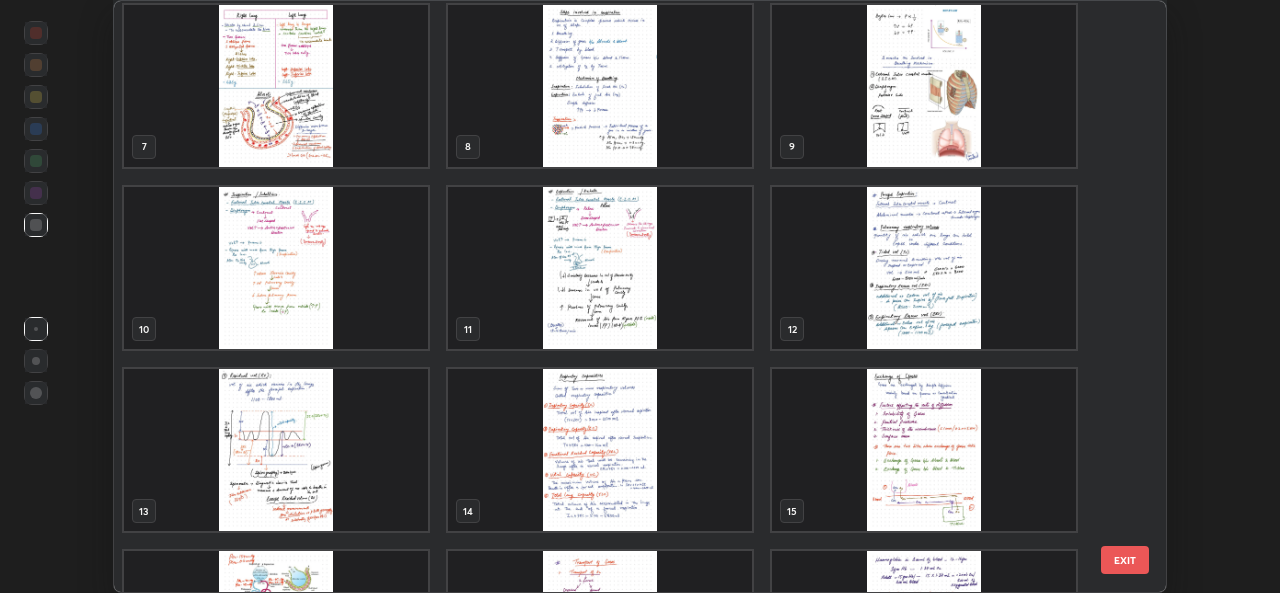 click at bounding box center [924, 450] 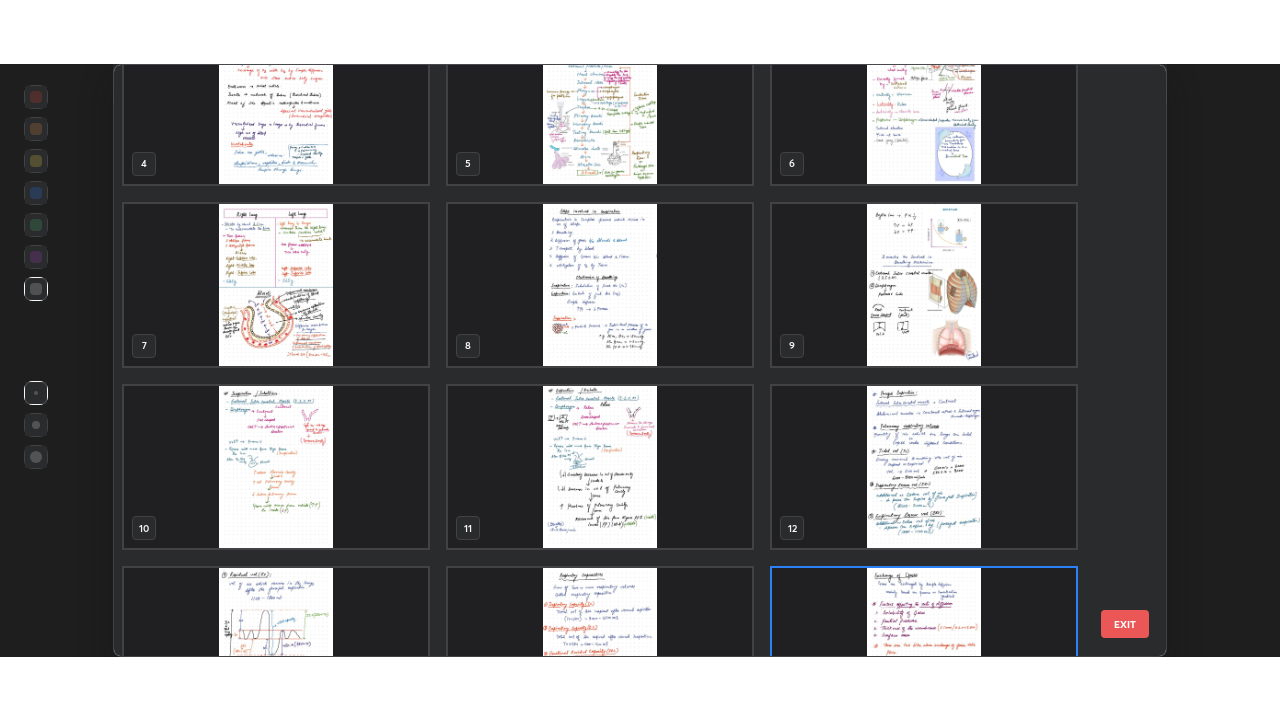 scroll, scrollTop: 235, scrollLeft: 0, axis: vertical 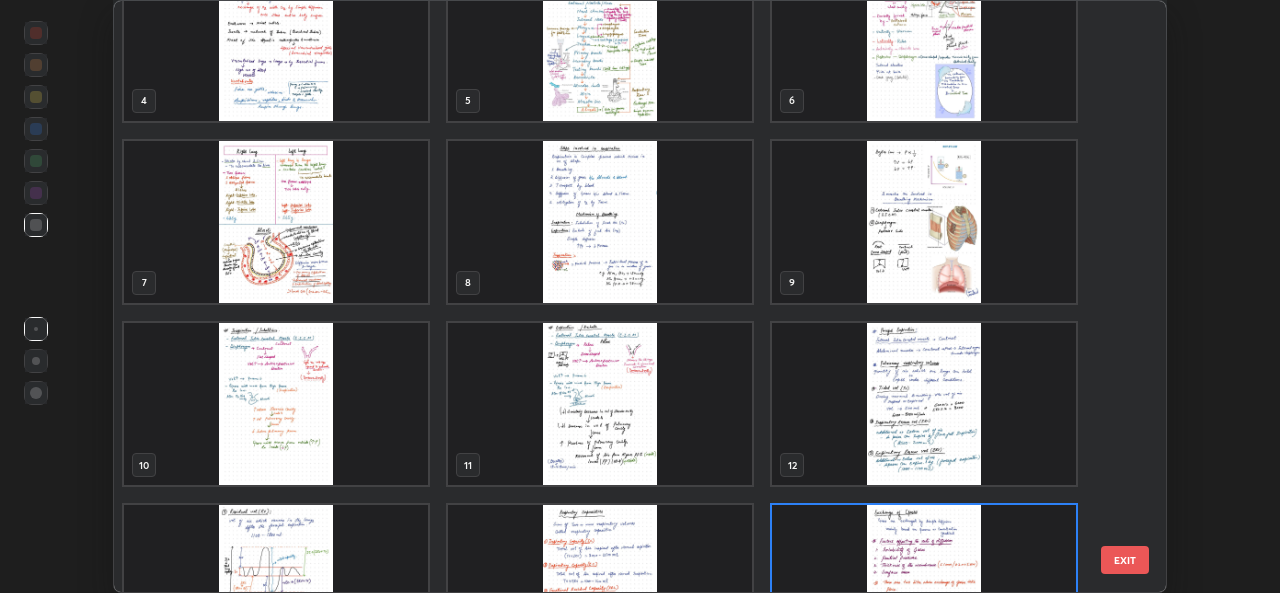 click at bounding box center (600, 222) 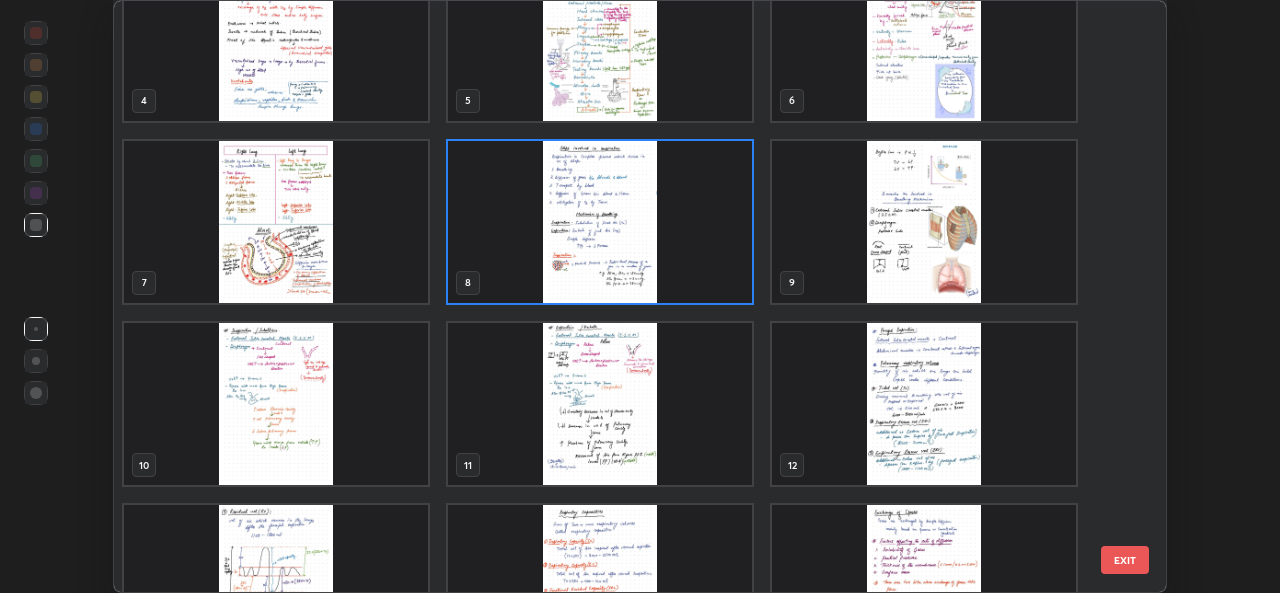 click at bounding box center (600, 222) 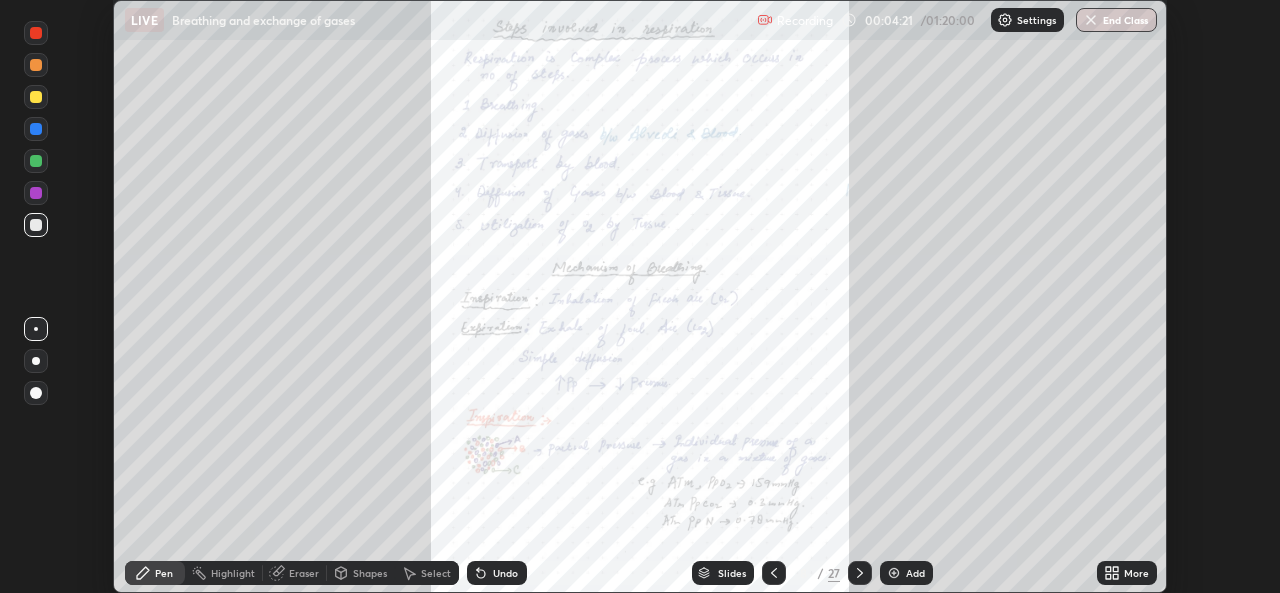 click at bounding box center (600, 222) 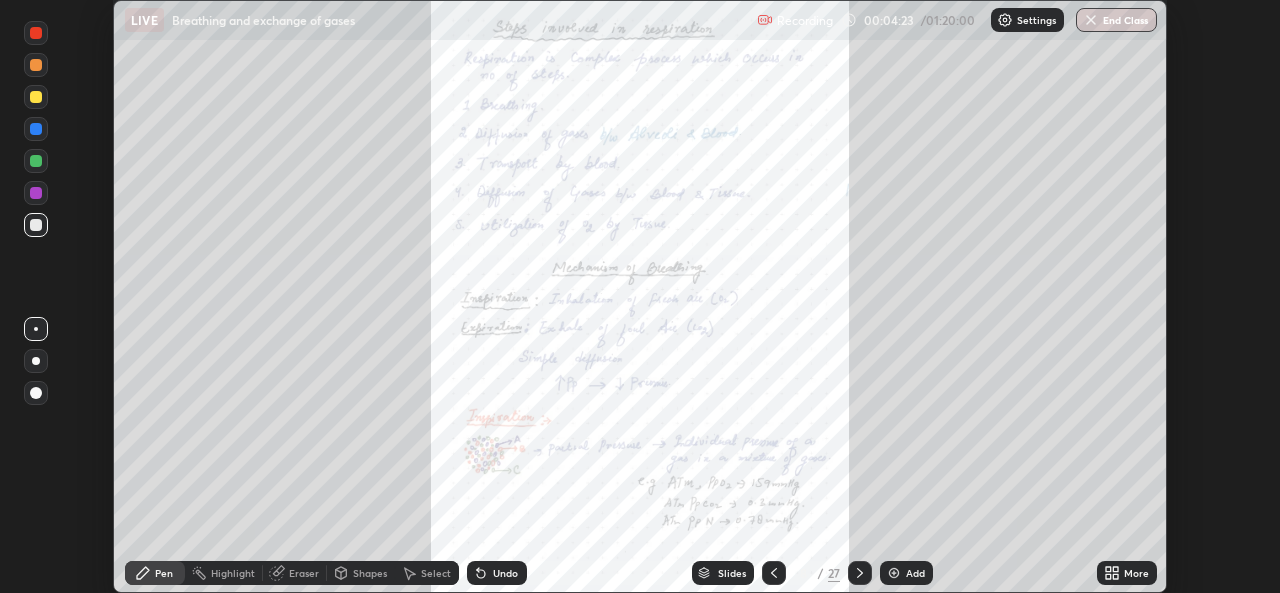 click on "More" at bounding box center (1136, 573) 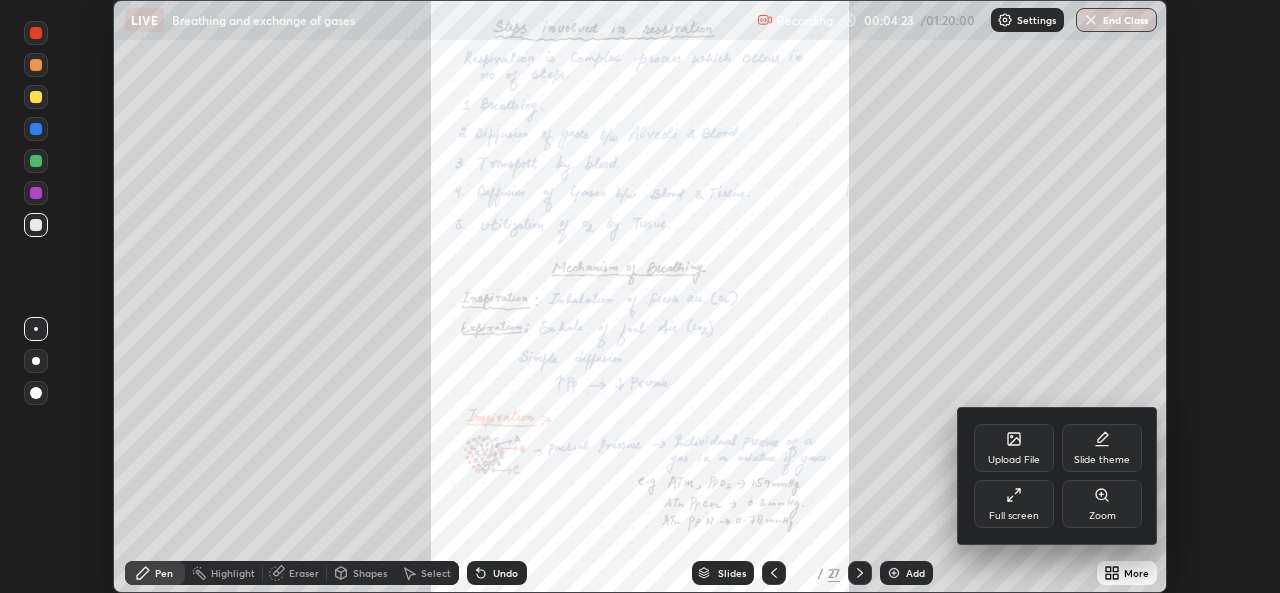 click 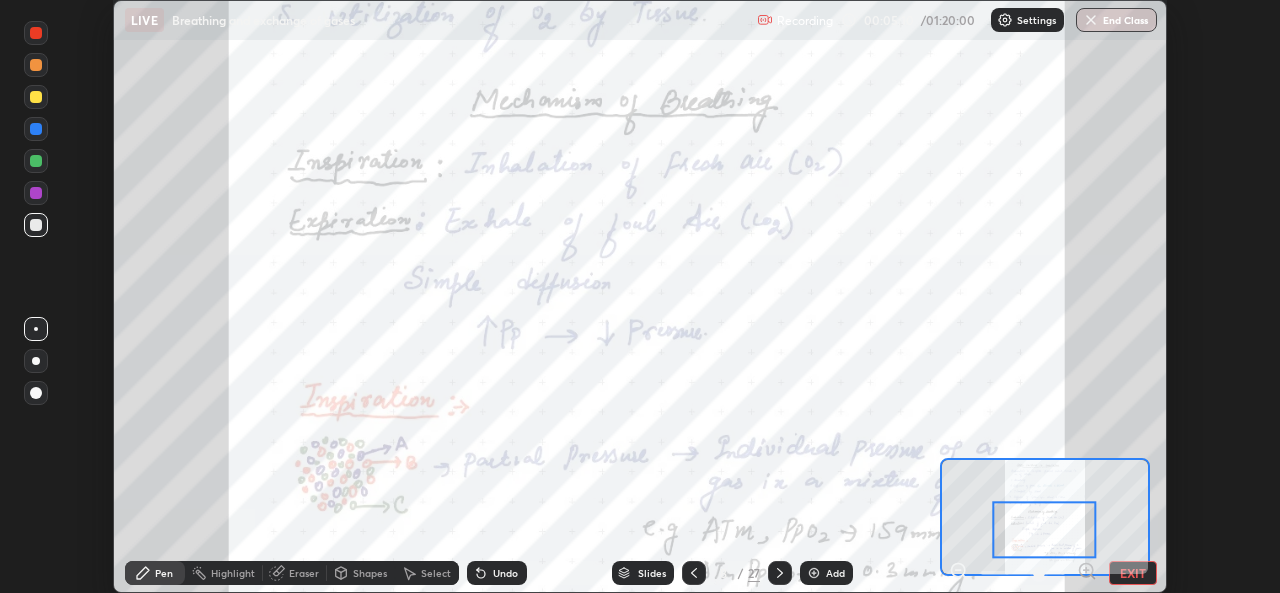 click on "EXIT" at bounding box center (1133, 573) 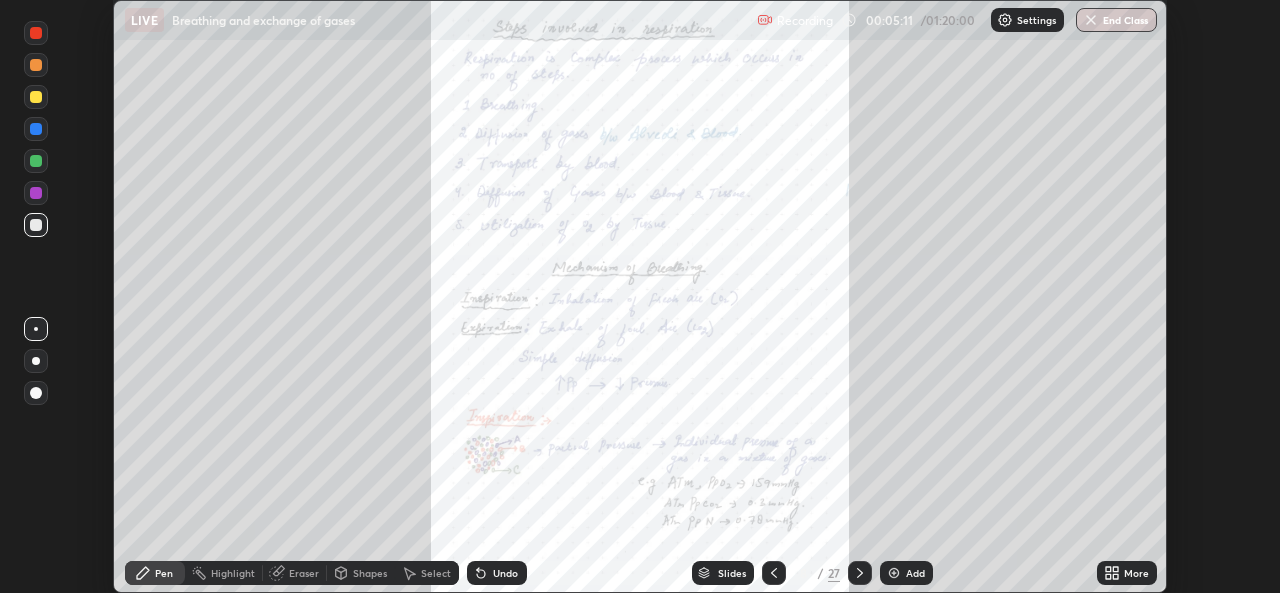 click 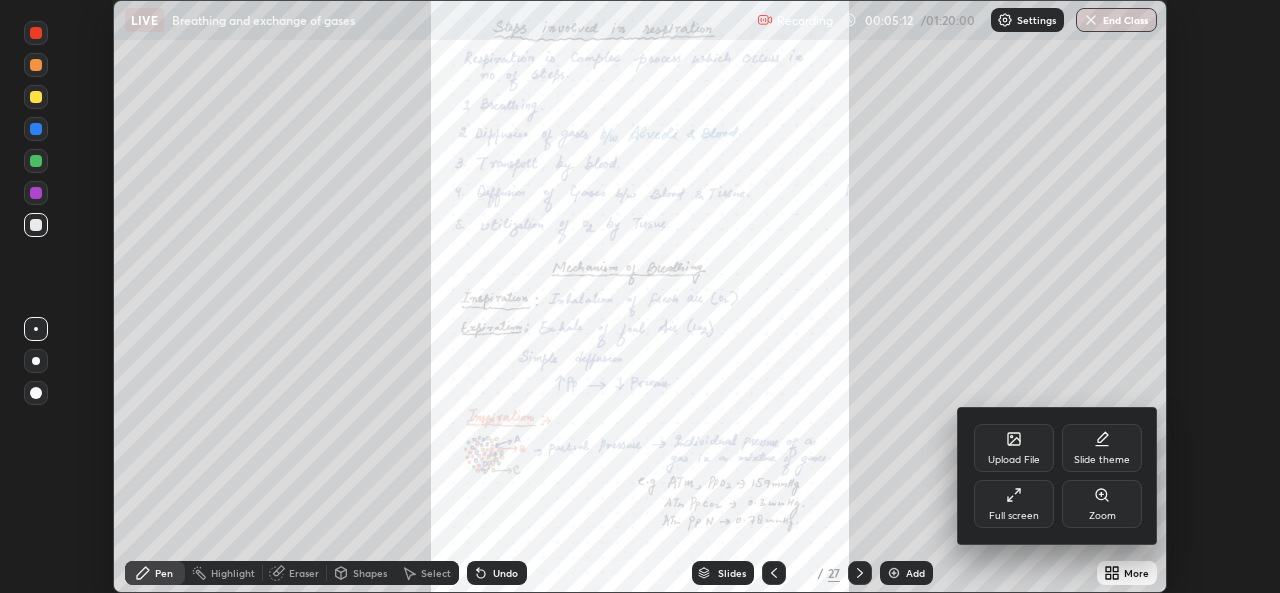 click on "Full screen" at bounding box center [1014, 504] 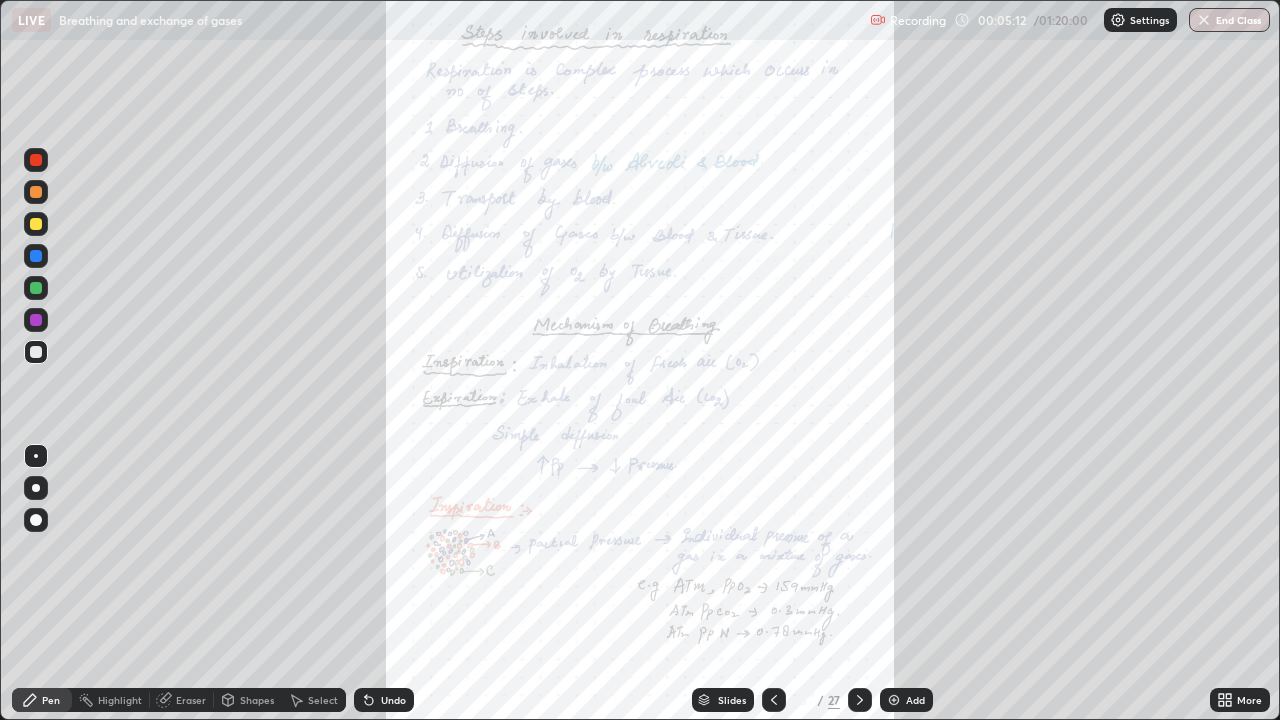 scroll, scrollTop: 99280, scrollLeft: 98720, axis: both 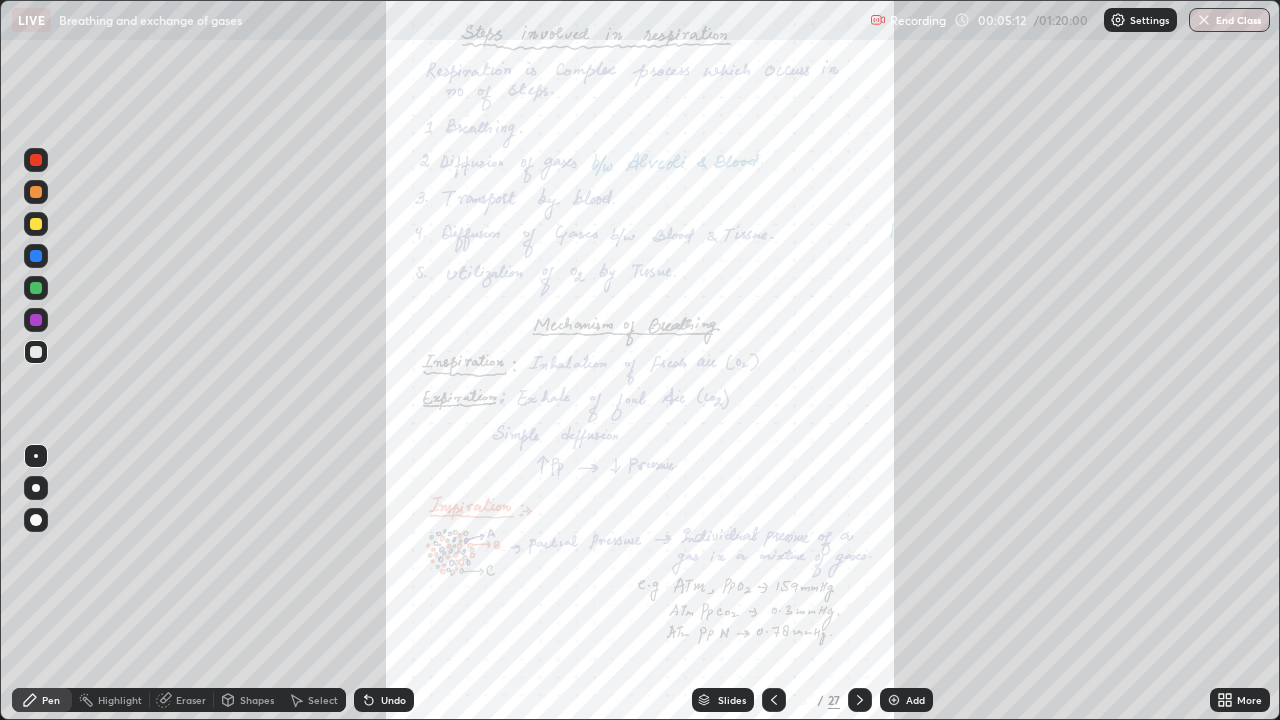 click 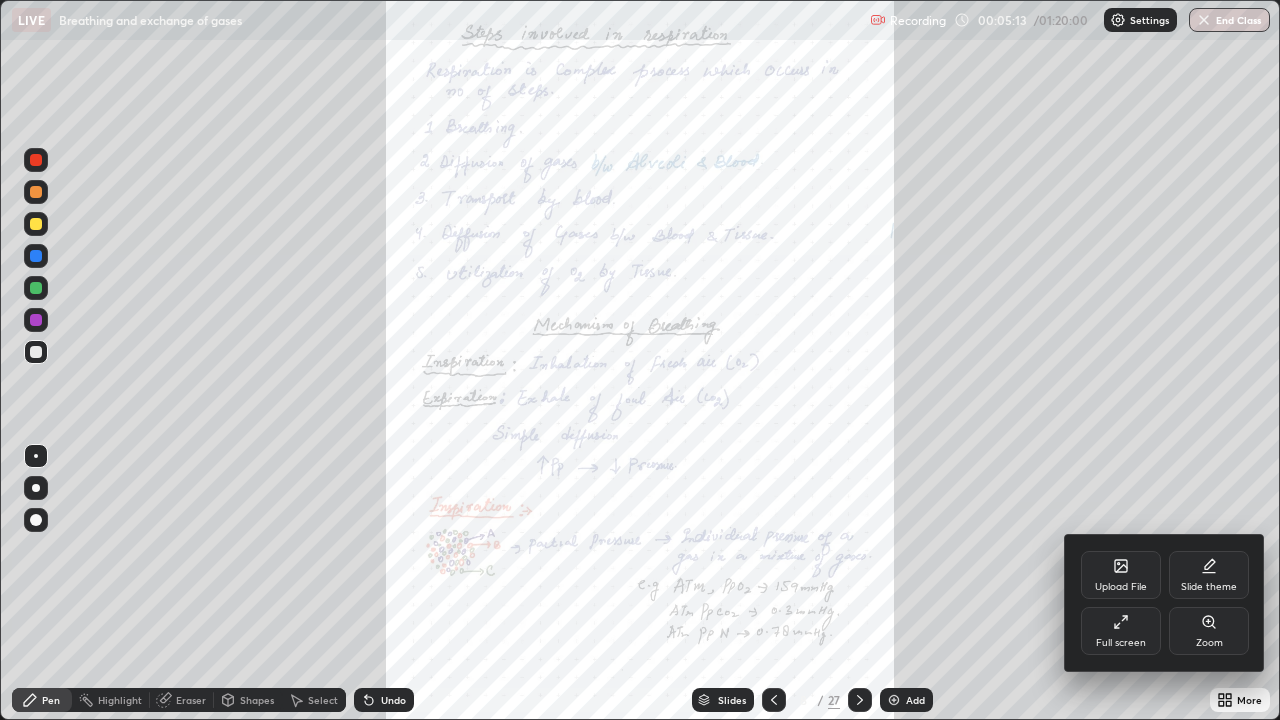 click on "Zoom" at bounding box center (1209, 643) 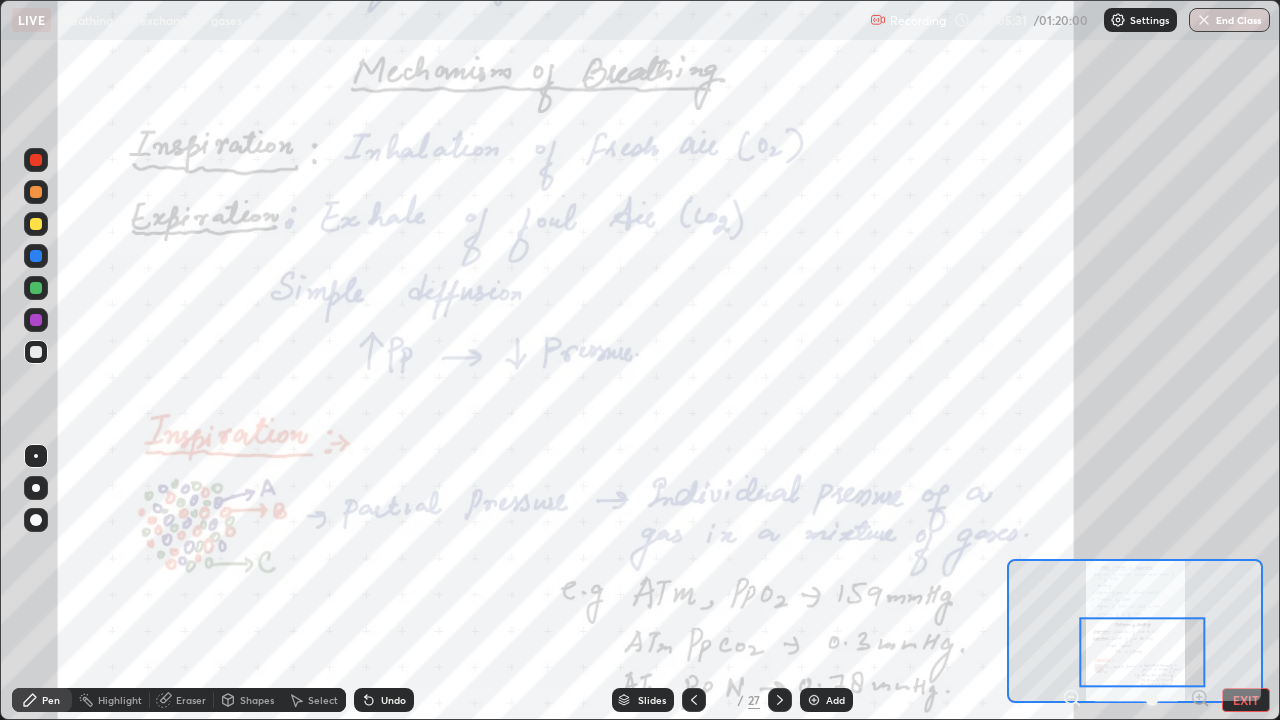click at bounding box center (36, 320) 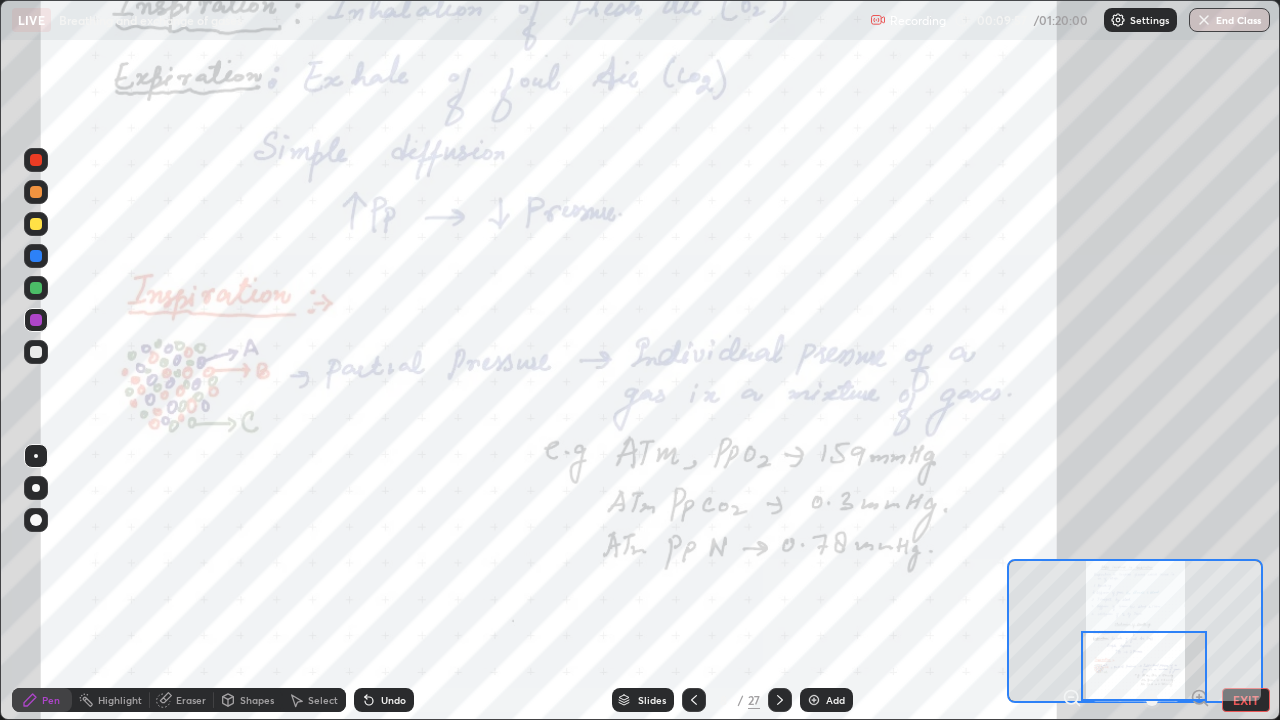 click 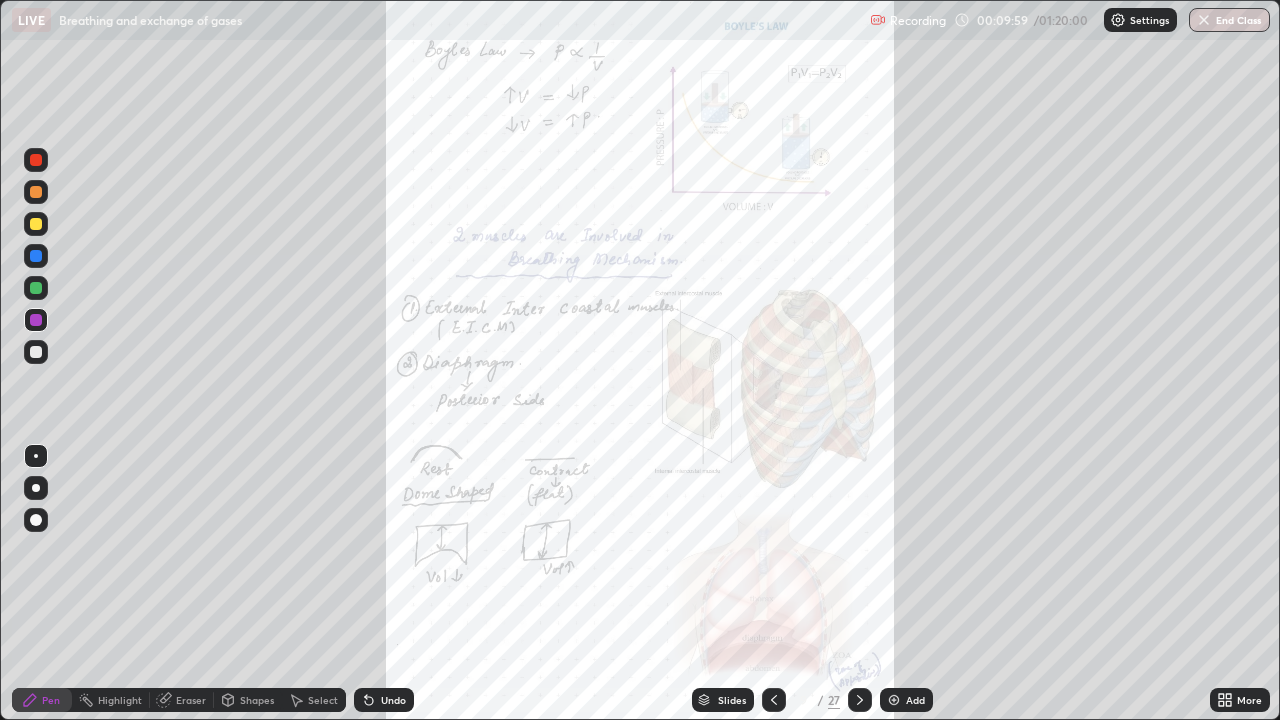 click on "More" at bounding box center (1249, 700) 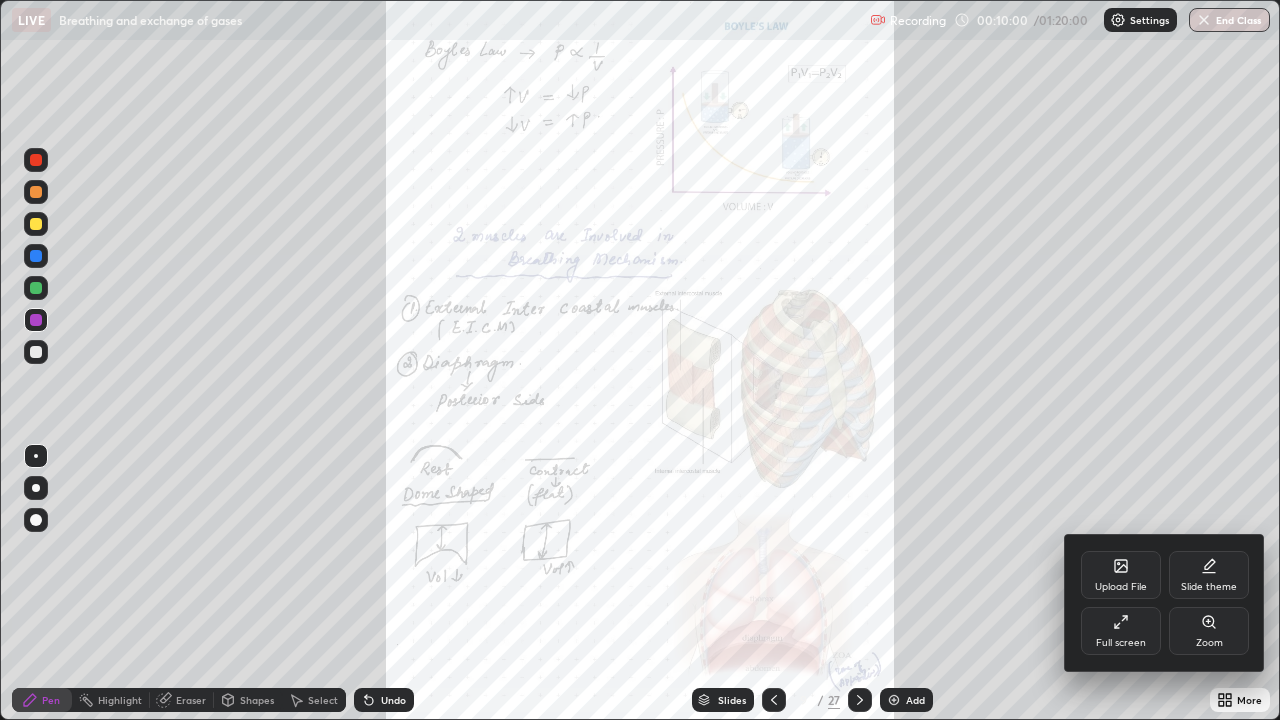 click on "Zoom" at bounding box center (1209, 631) 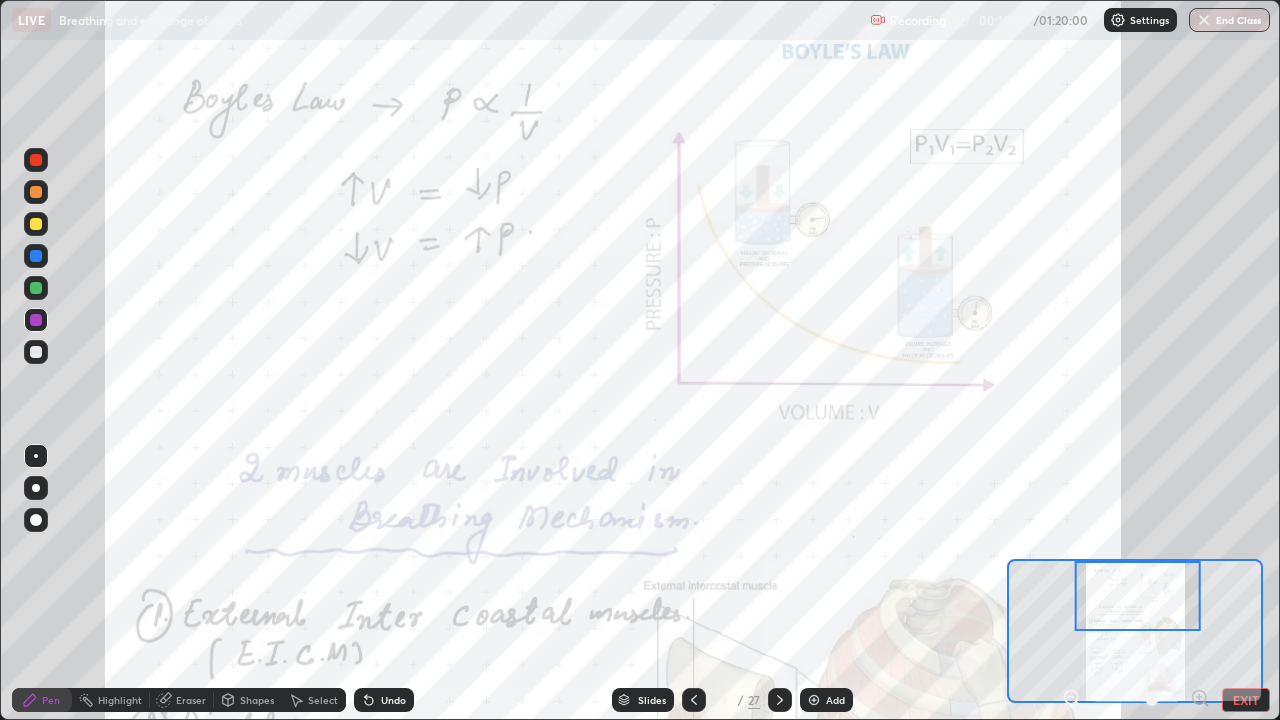 click at bounding box center (36, 488) 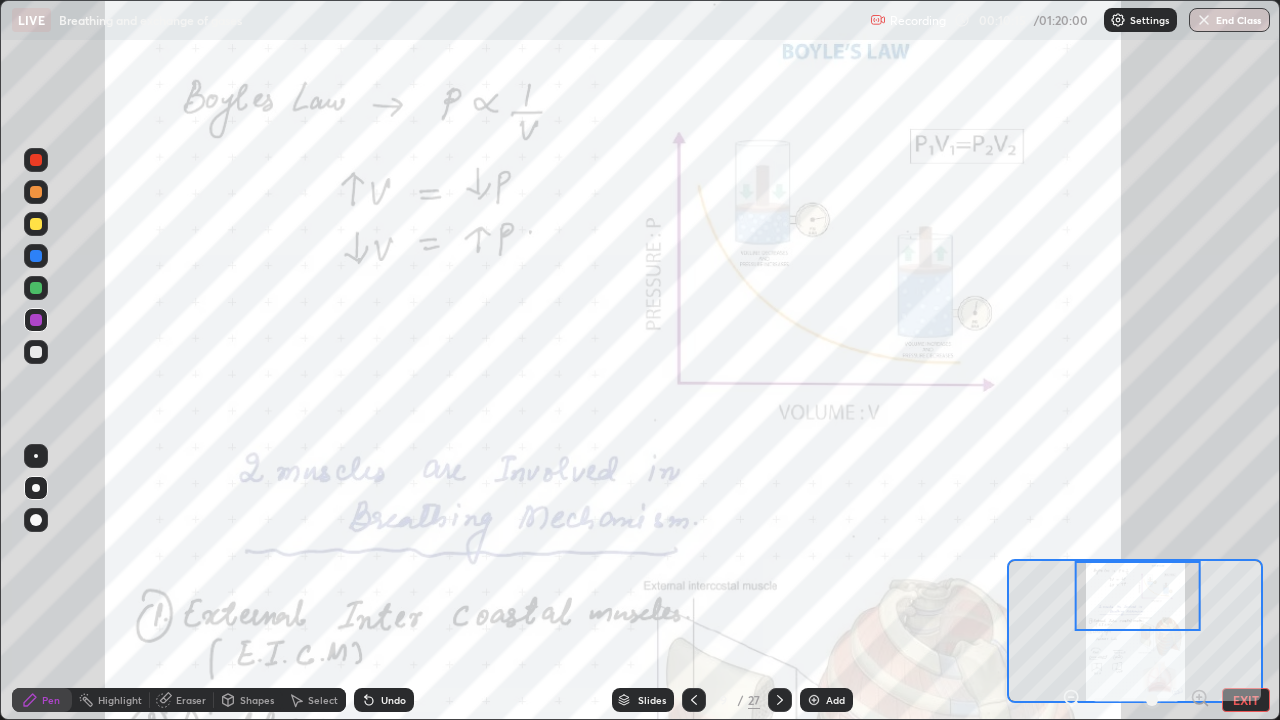 click at bounding box center [36, 456] 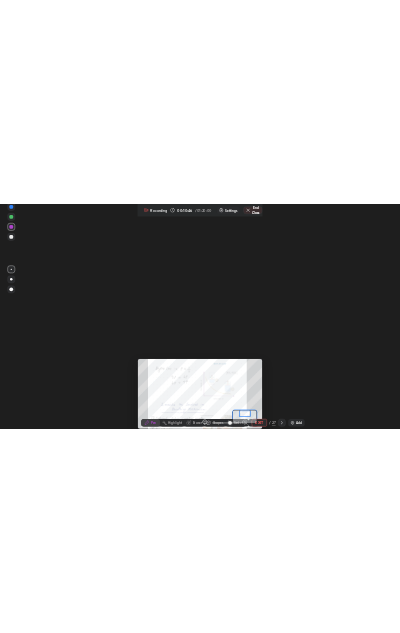 scroll, scrollTop: 633, scrollLeft: 400, axis: both 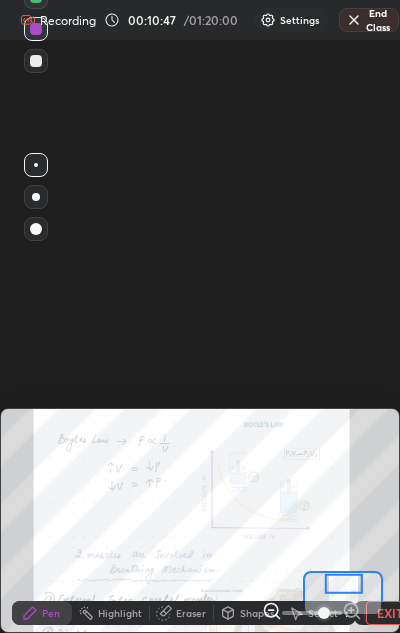 click on "Setting up your live class" at bounding box center (200, 316) 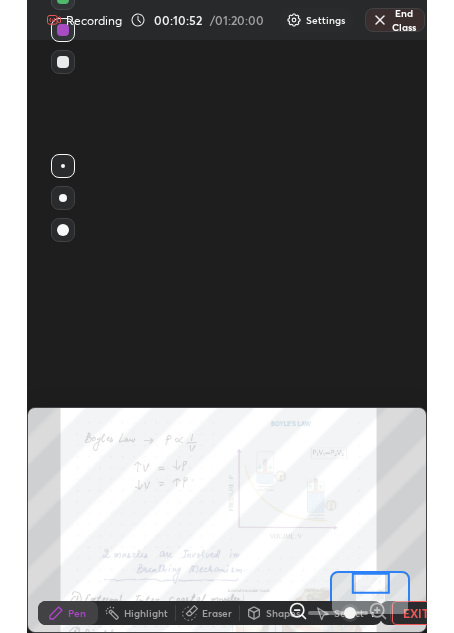 scroll, scrollTop: 99367, scrollLeft: 99546, axis: both 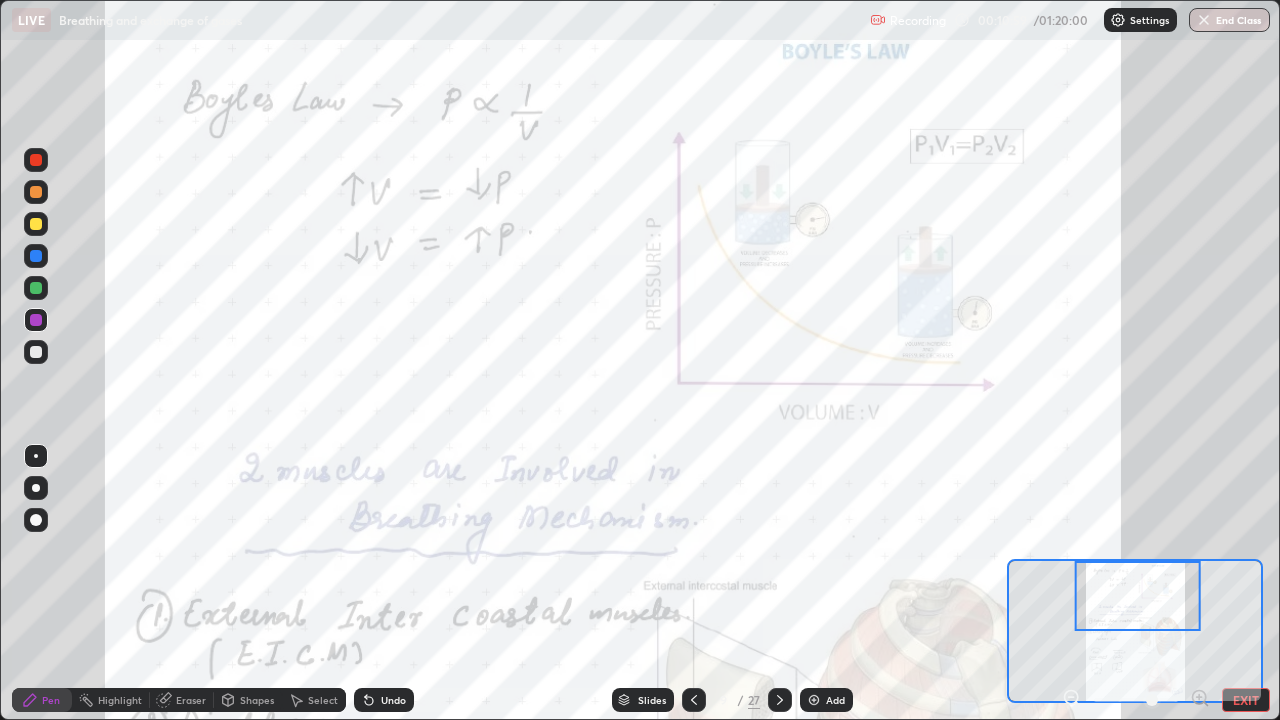 click on "Eraser" at bounding box center [191, 700] 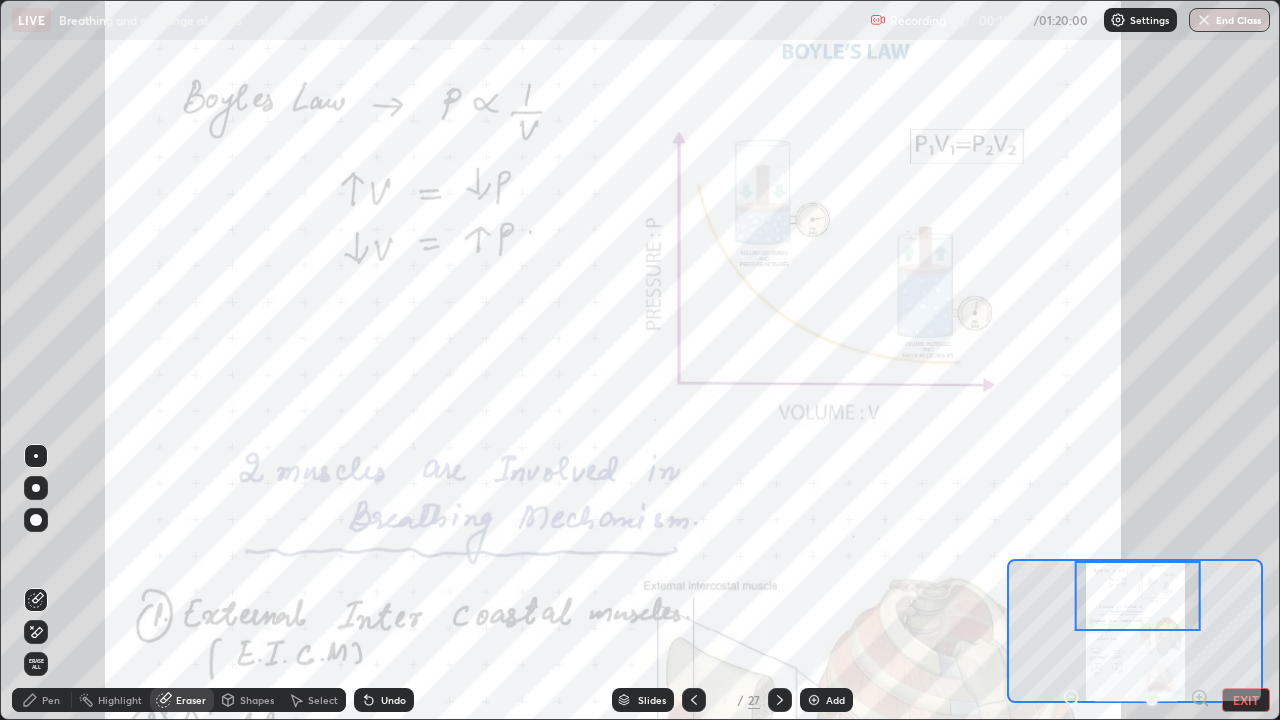 click on "Pen" at bounding box center [51, 700] 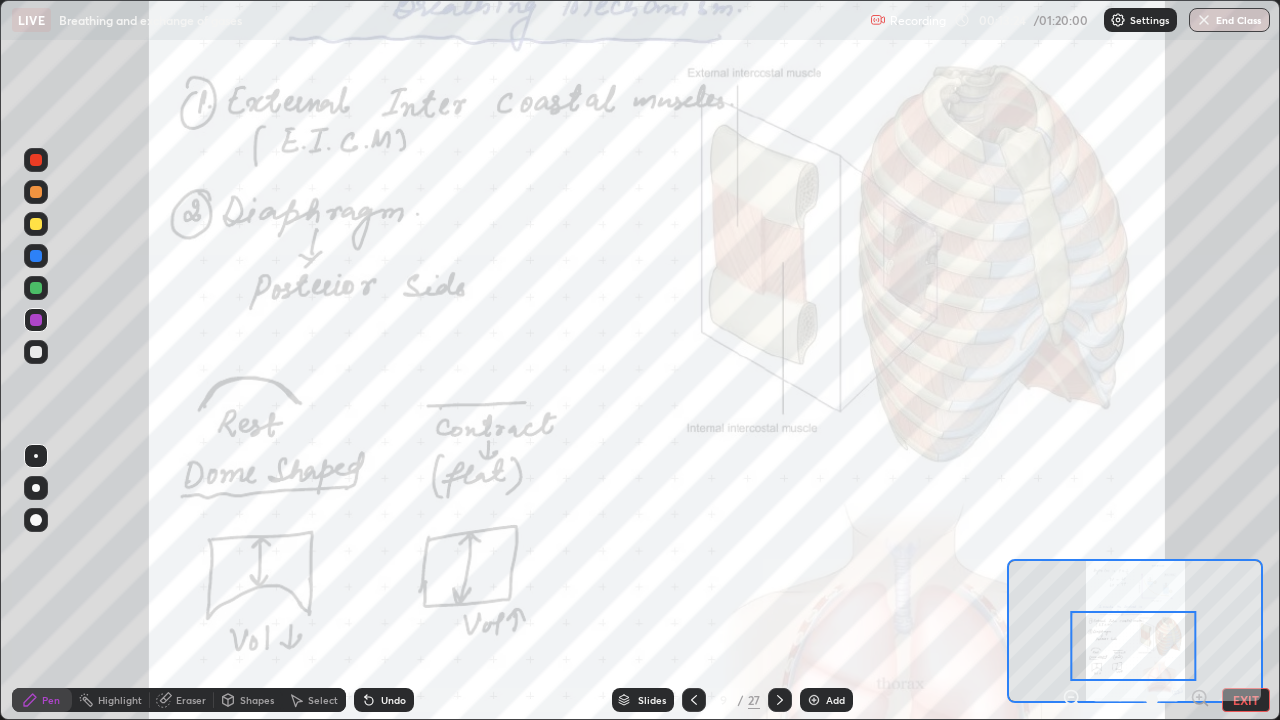 click at bounding box center (36, 456) 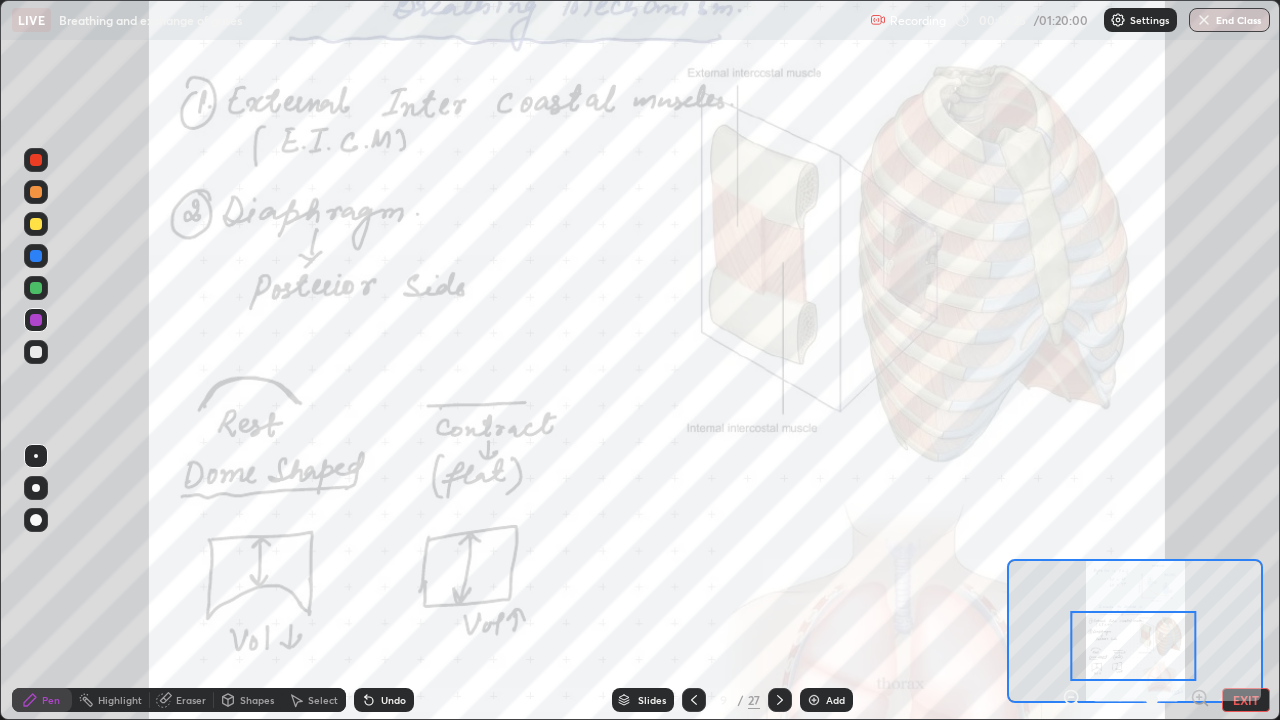 click at bounding box center [36, 488] 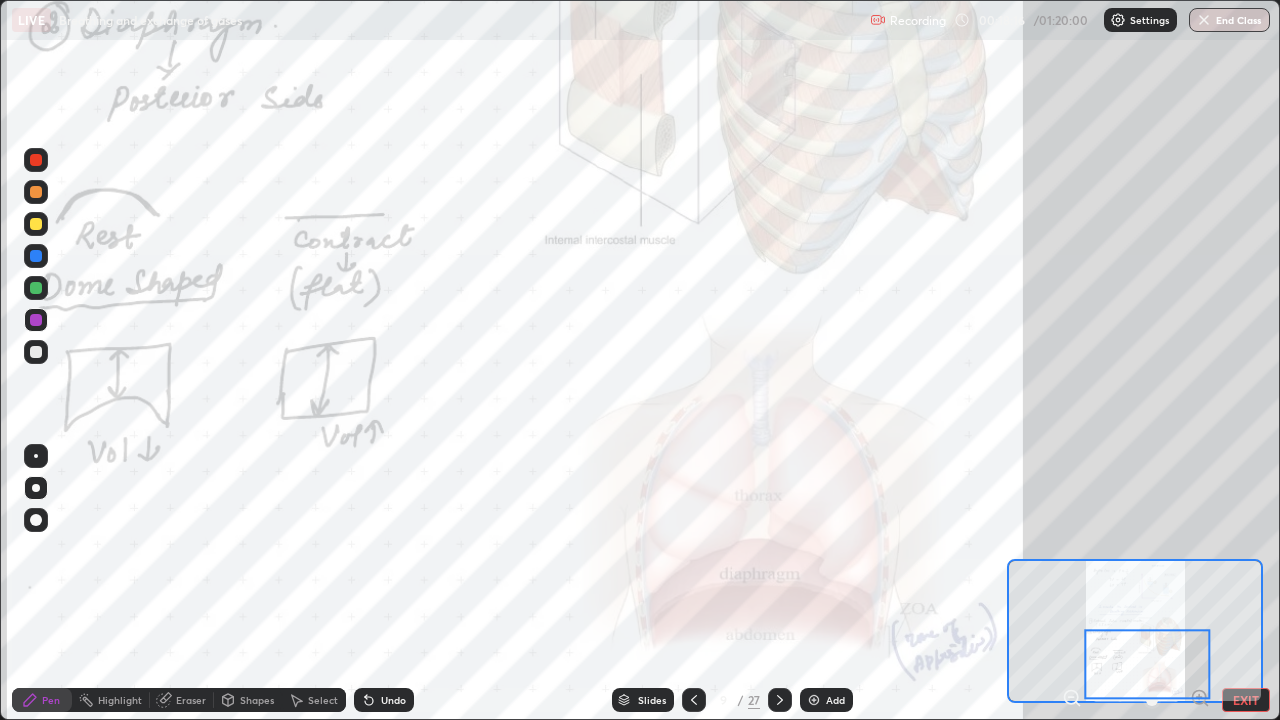 click at bounding box center (780, 700) 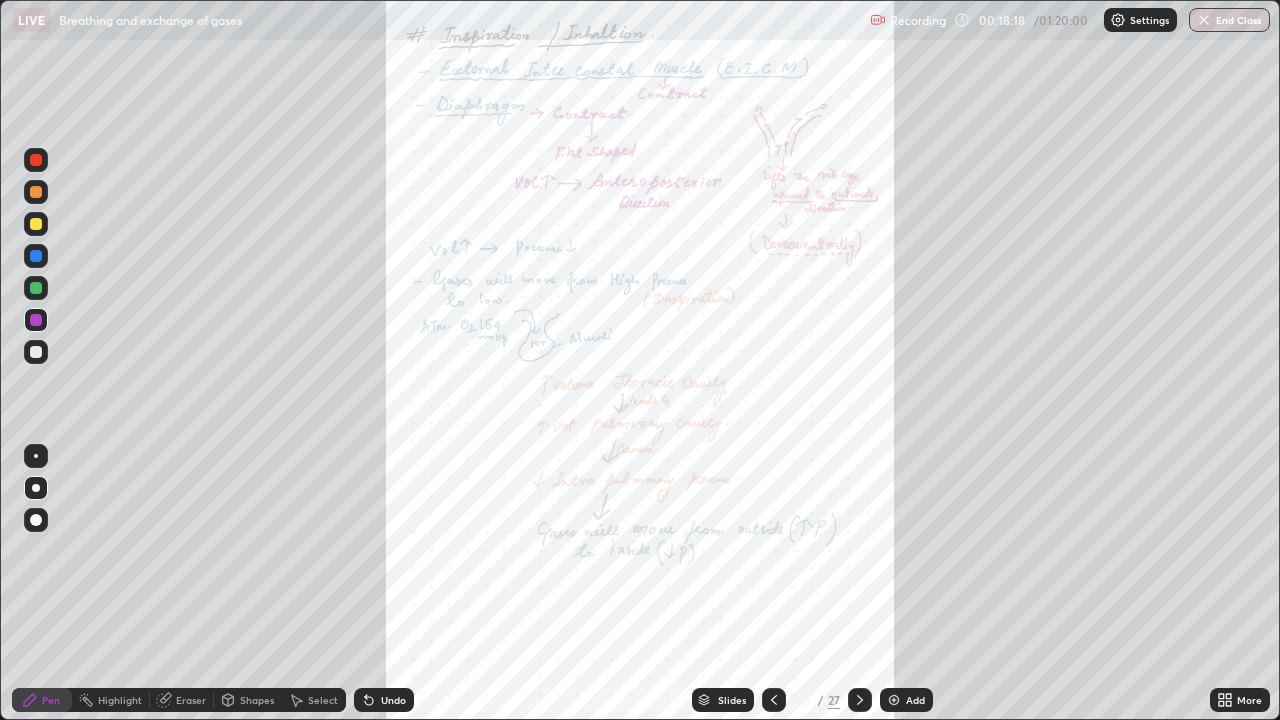 click on "More" at bounding box center [1249, 700] 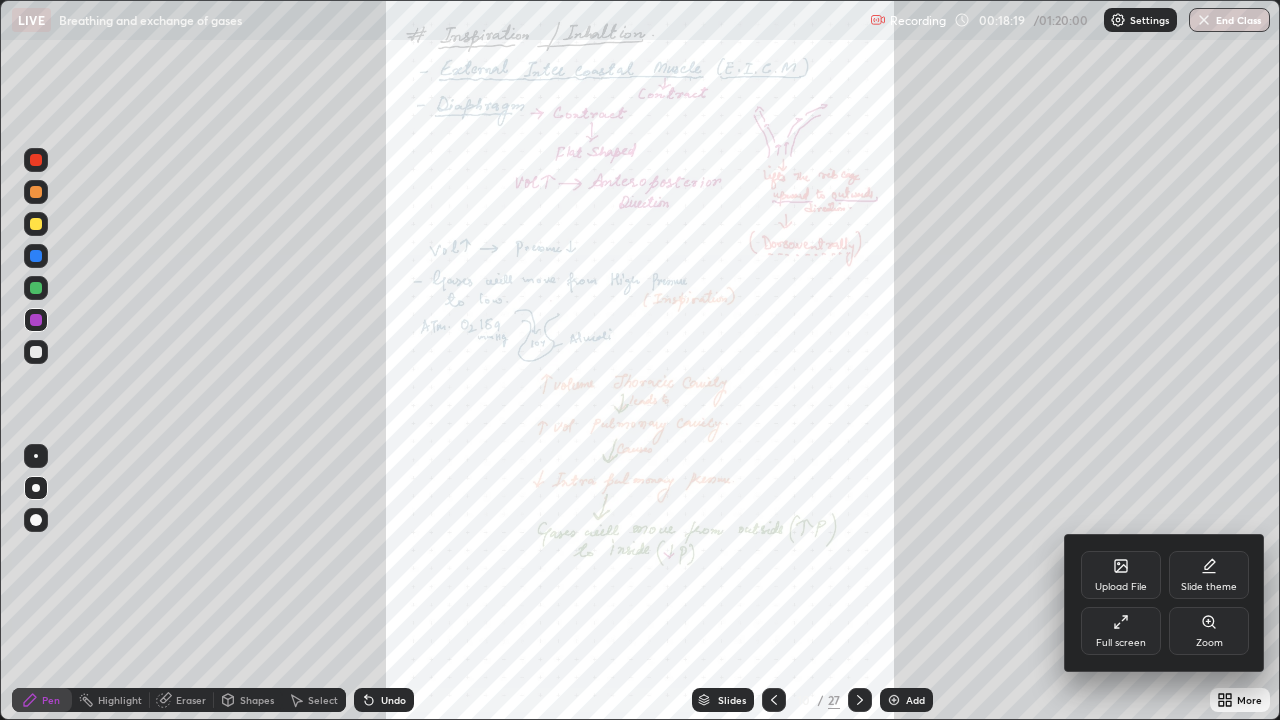 click on "Zoom" at bounding box center [1209, 631] 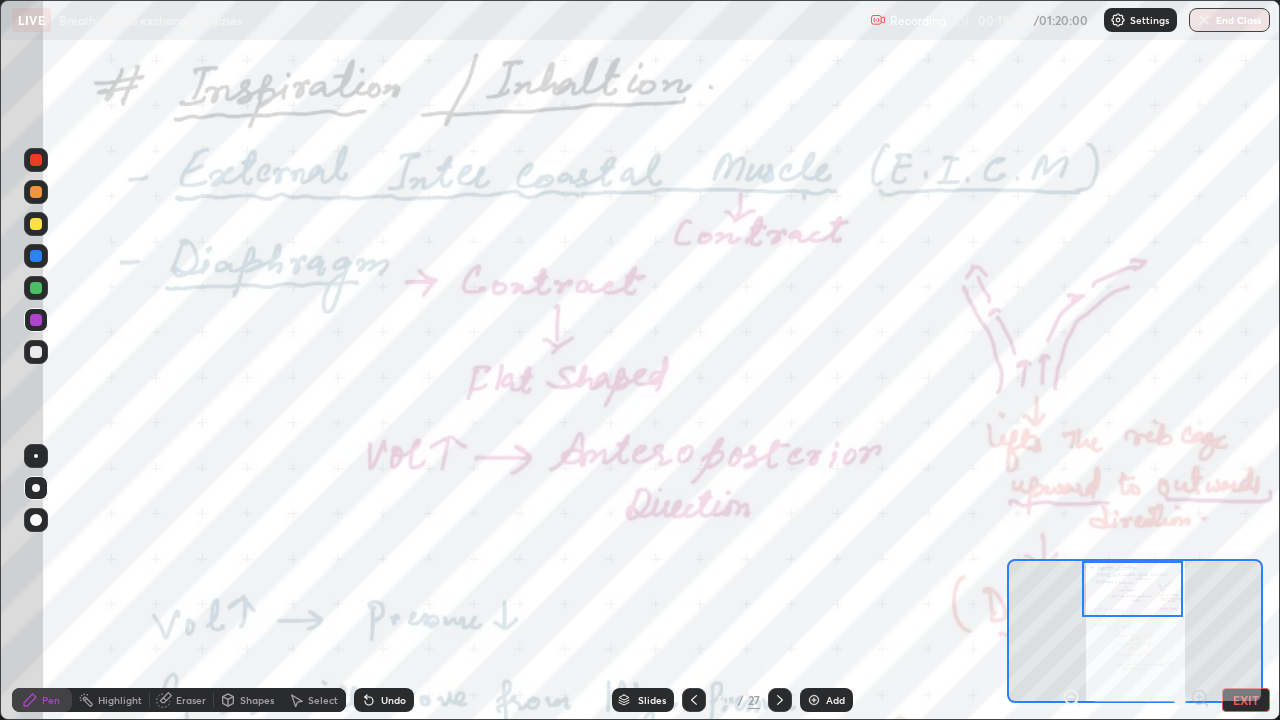 click at bounding box center [36, 288] 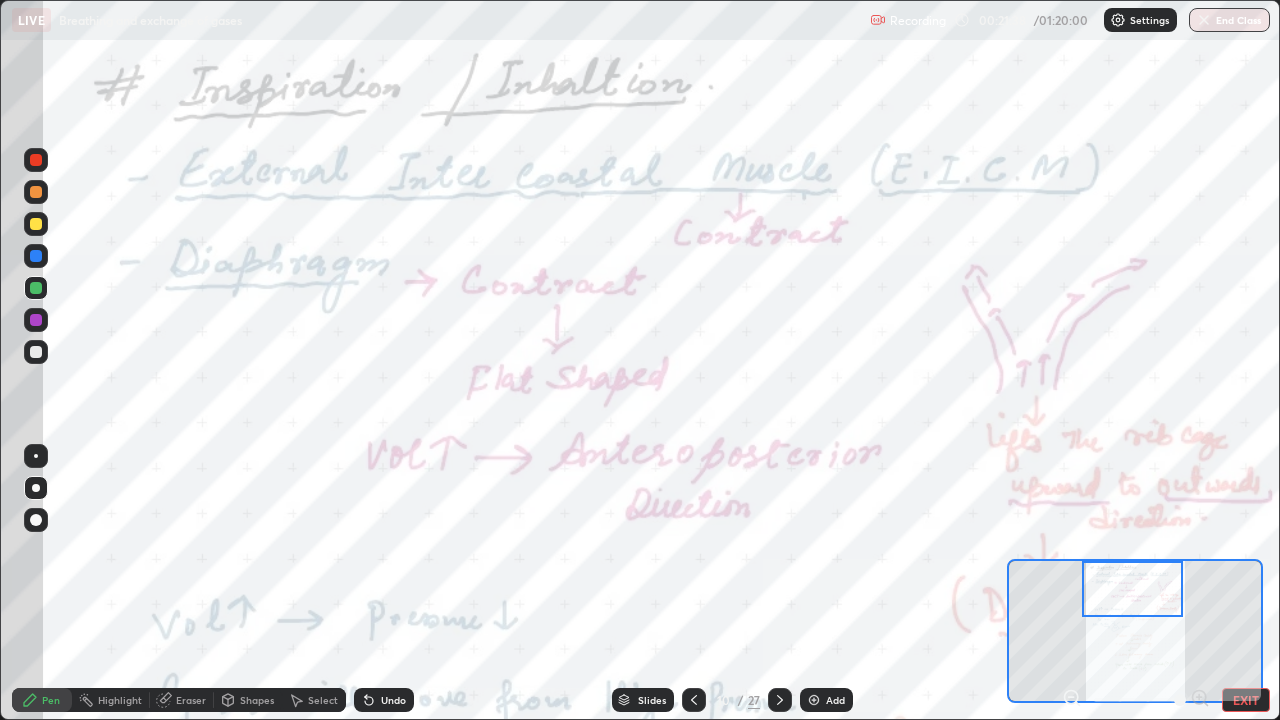 click 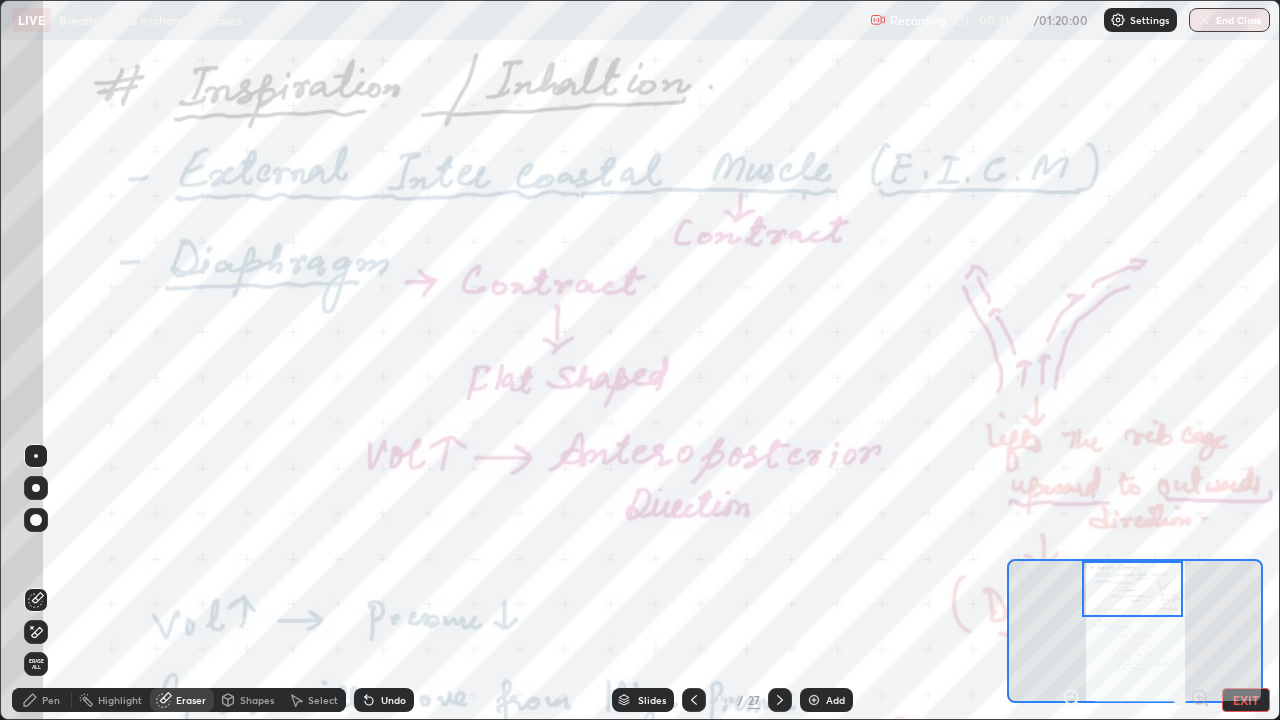 click on "Erase all" at bounding box center (36, 664) 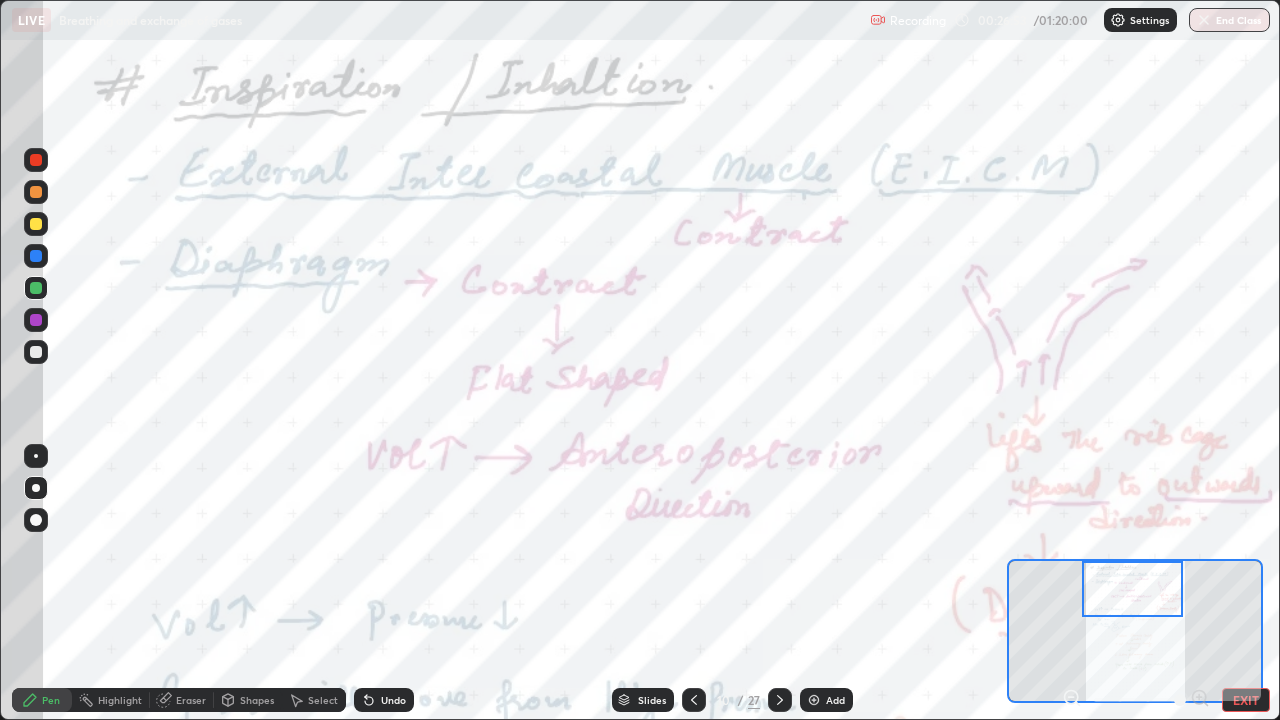 click at bounding box center (36, 456) 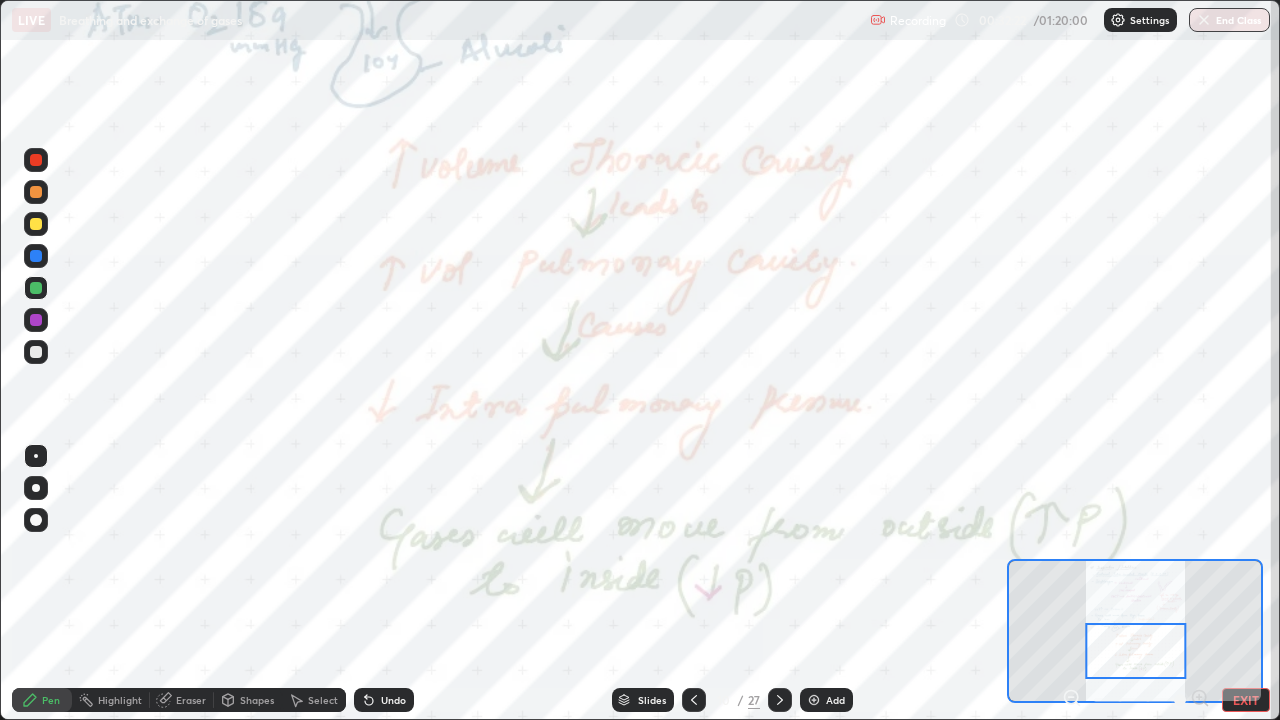 click 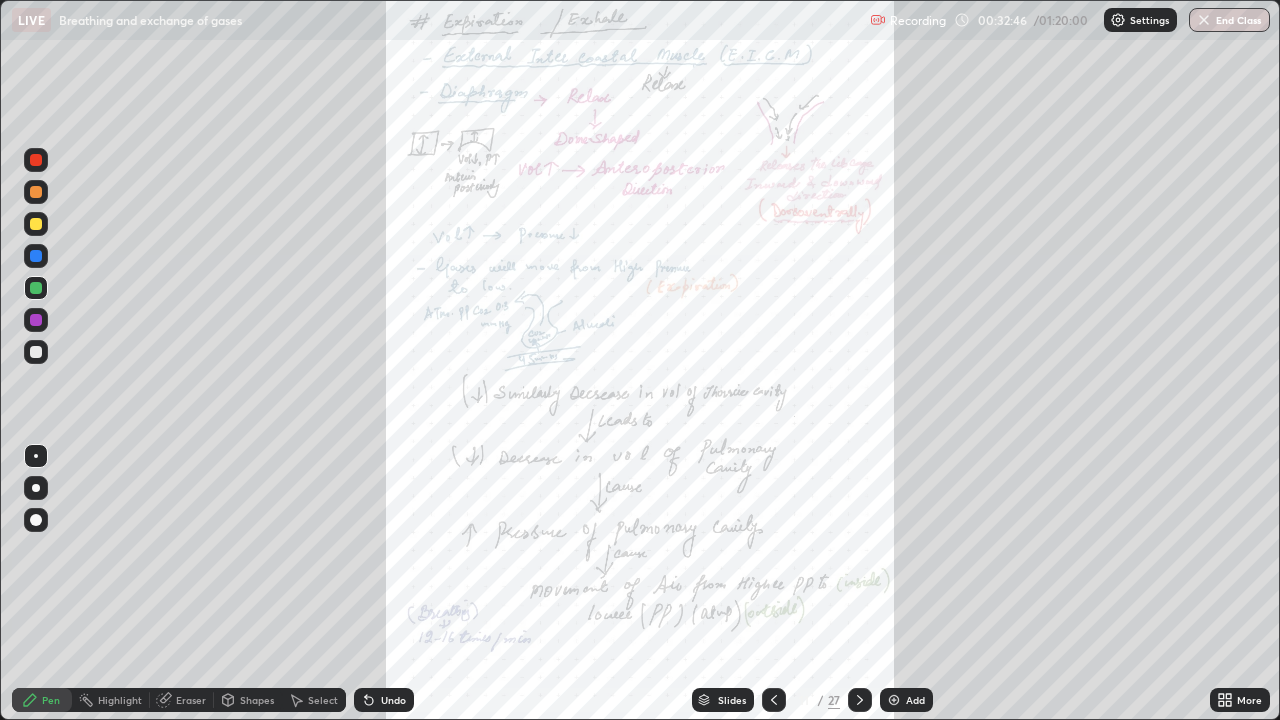 click 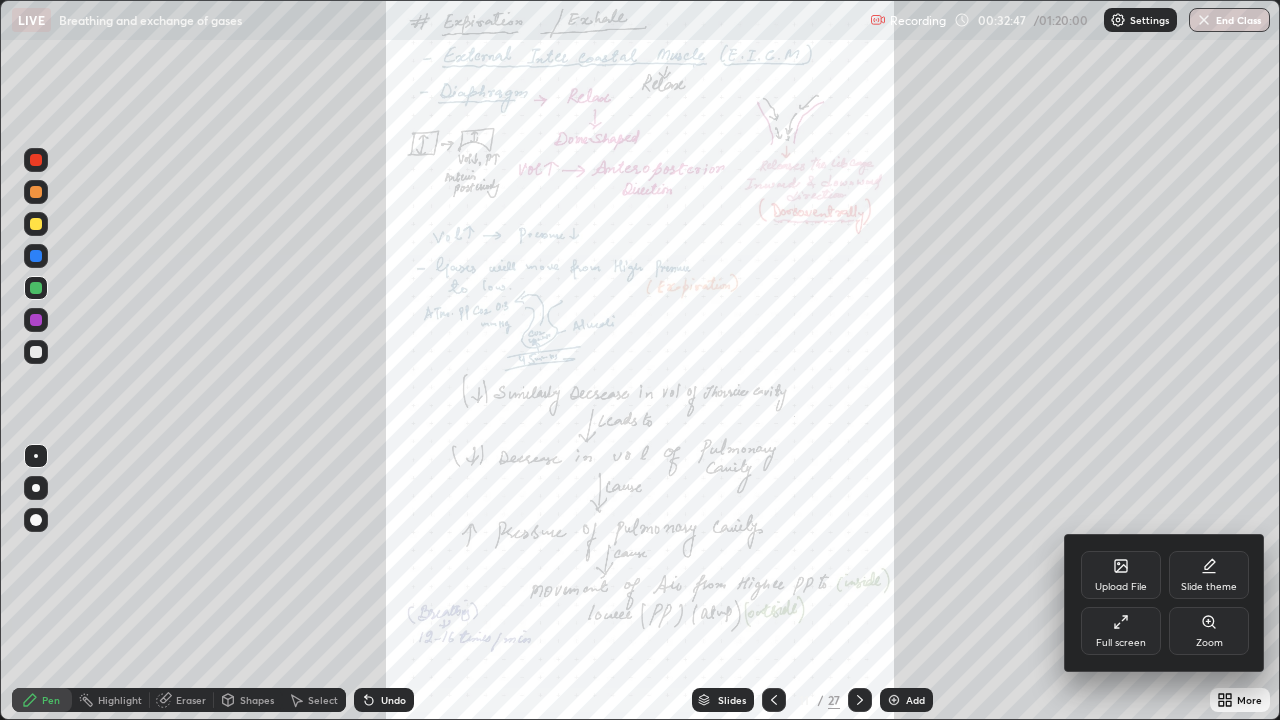 click on "Zoom" at bounding box center (1209, 631) 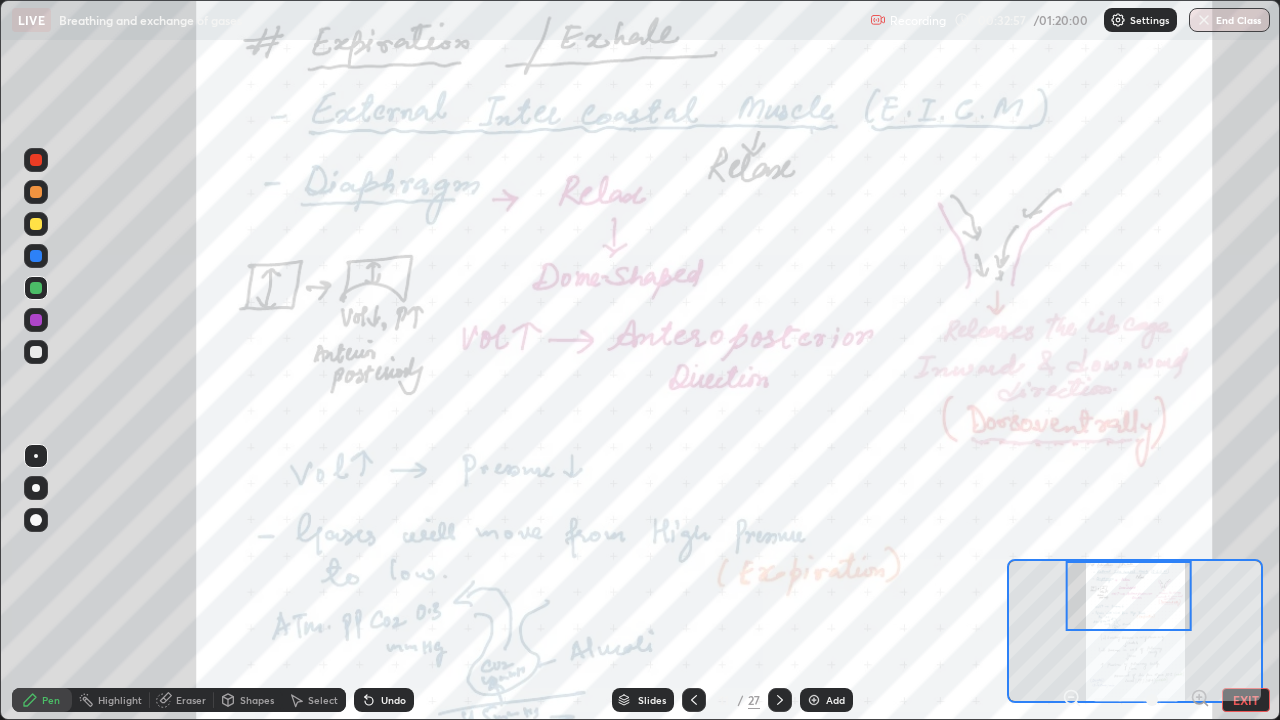 click at bounding box center [36, 320] 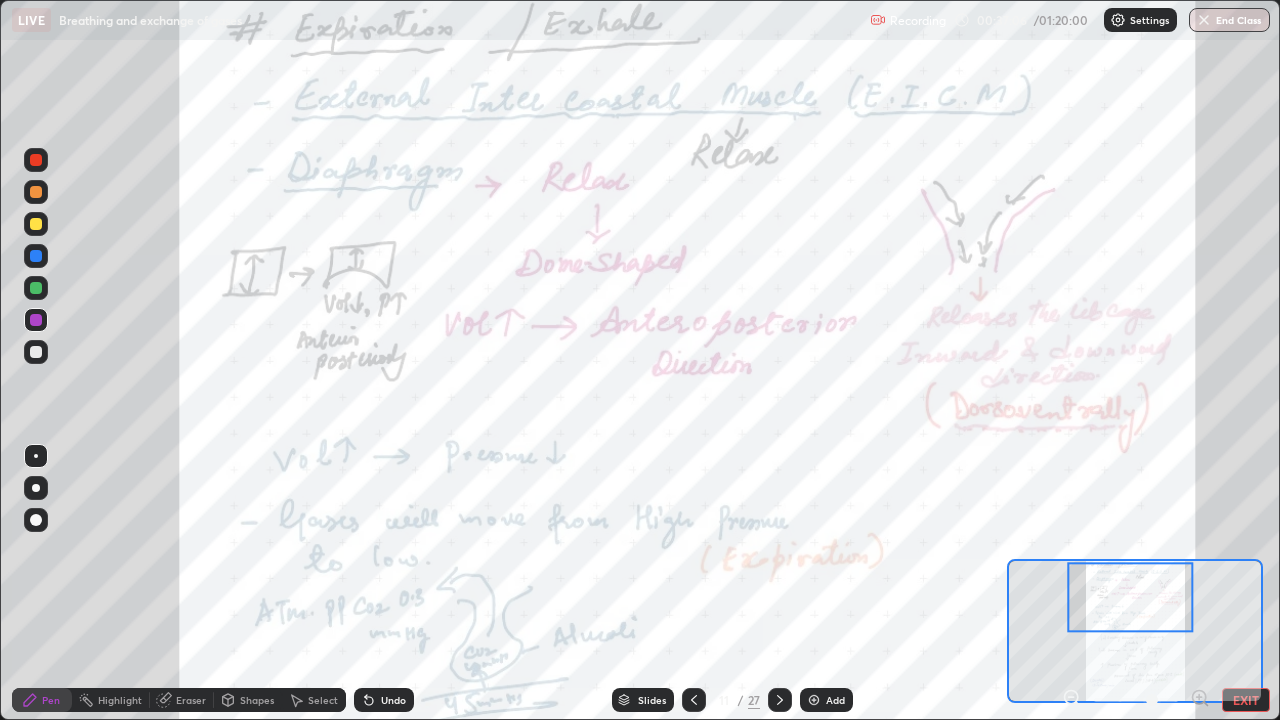 click on "Eraser" at bounding box center [191, 700] 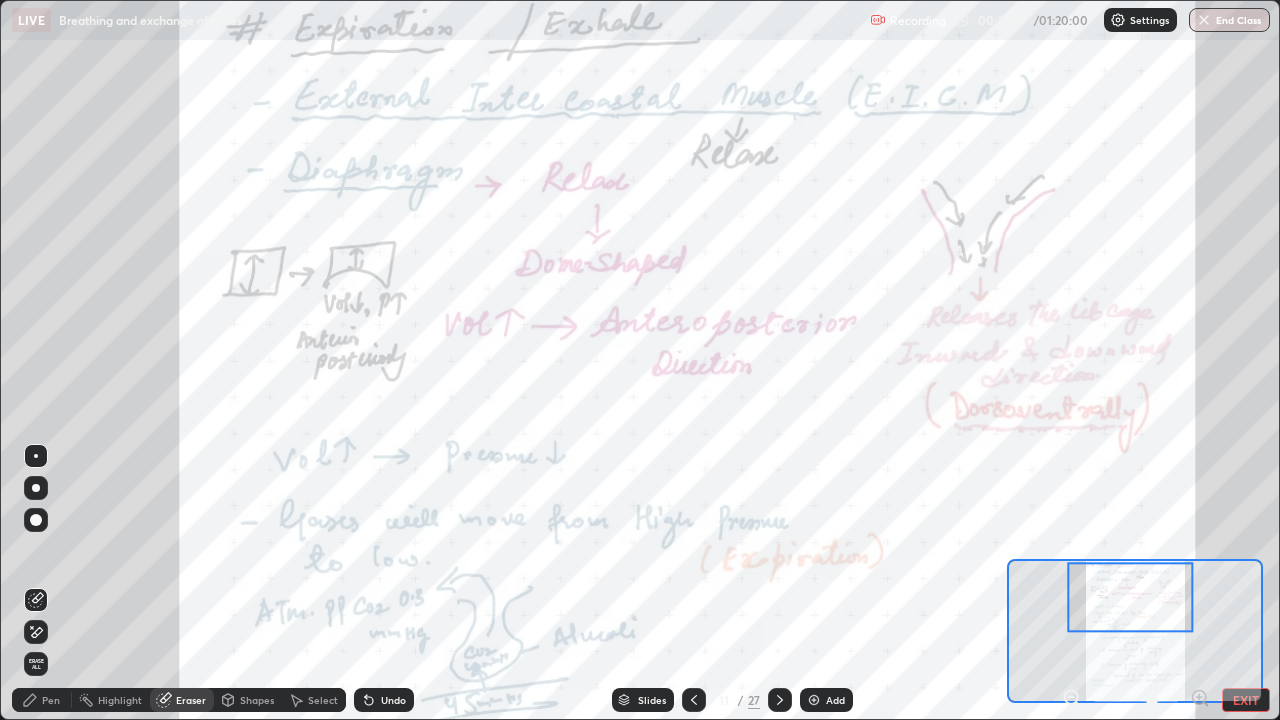 click on "Erase all" at bounding box center [36, 664] 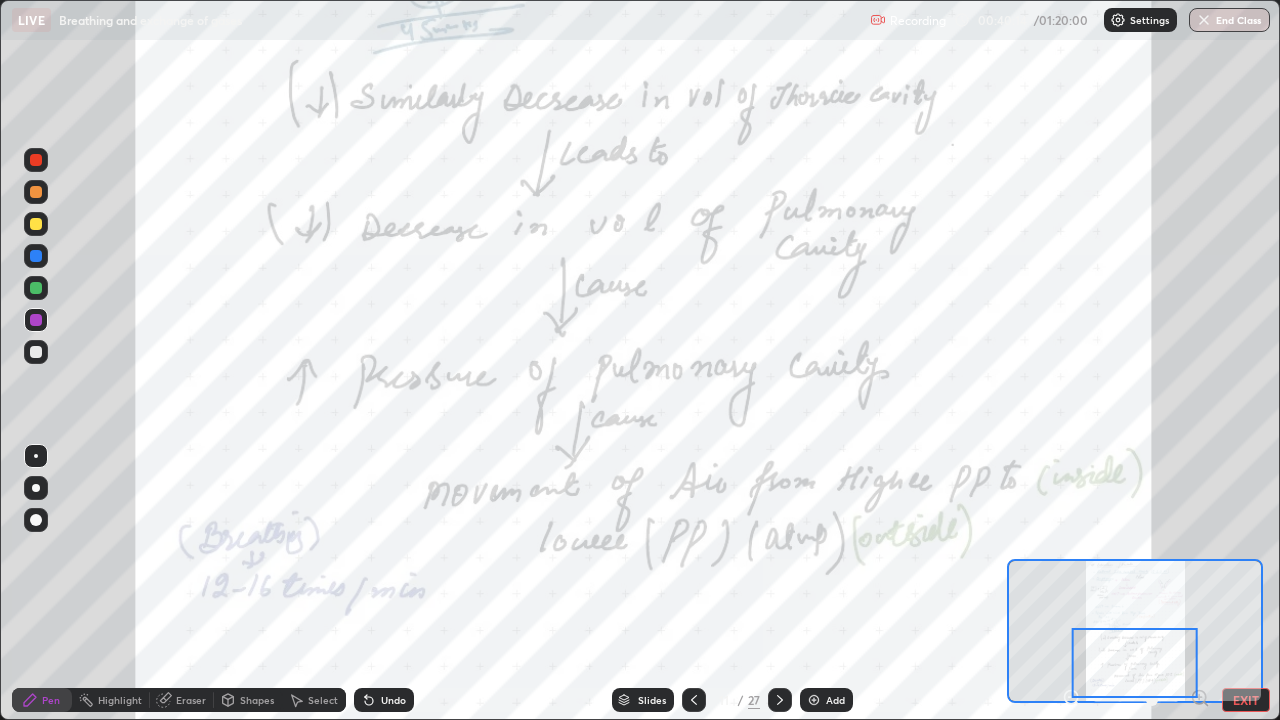 click 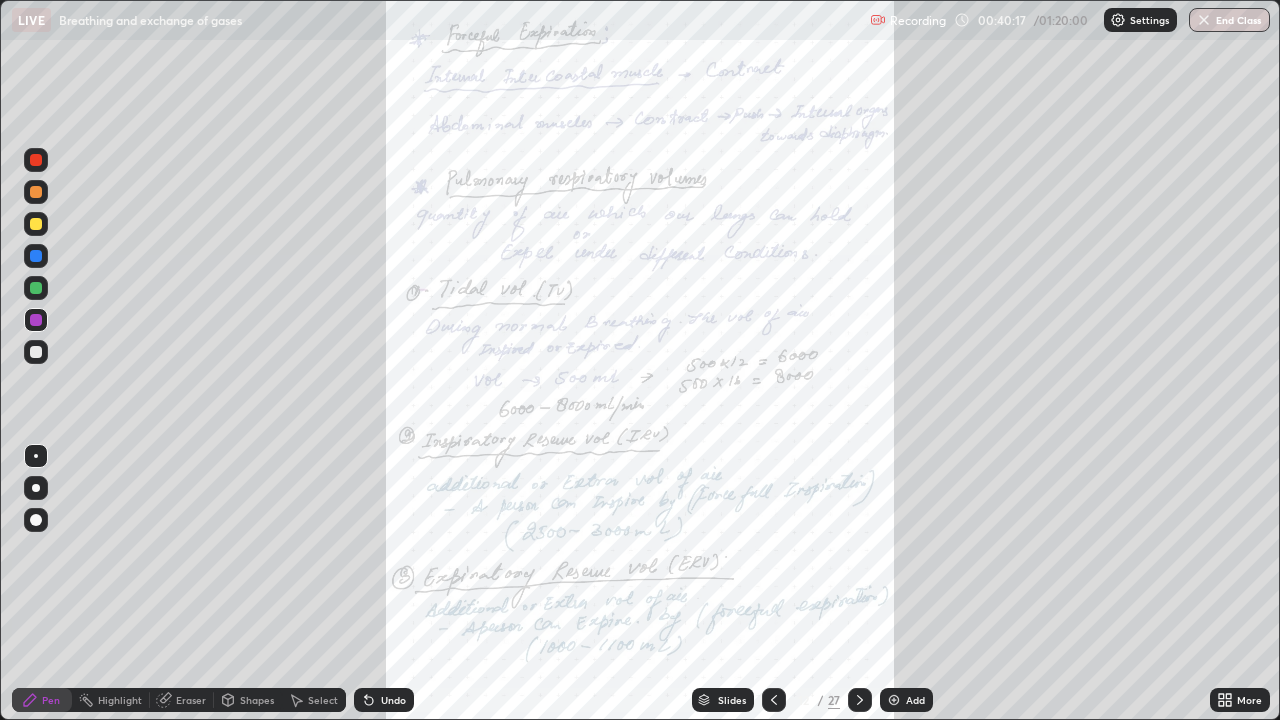 click 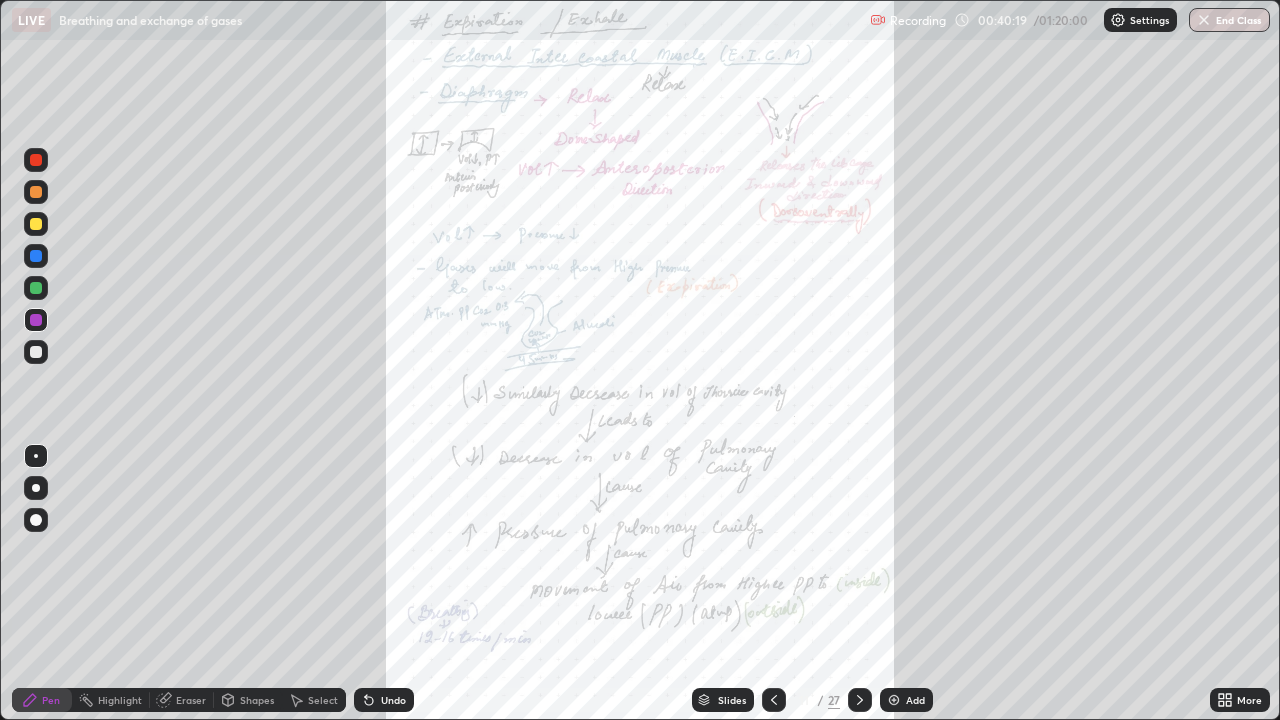click on "More" at bounding box center (1249, 700) 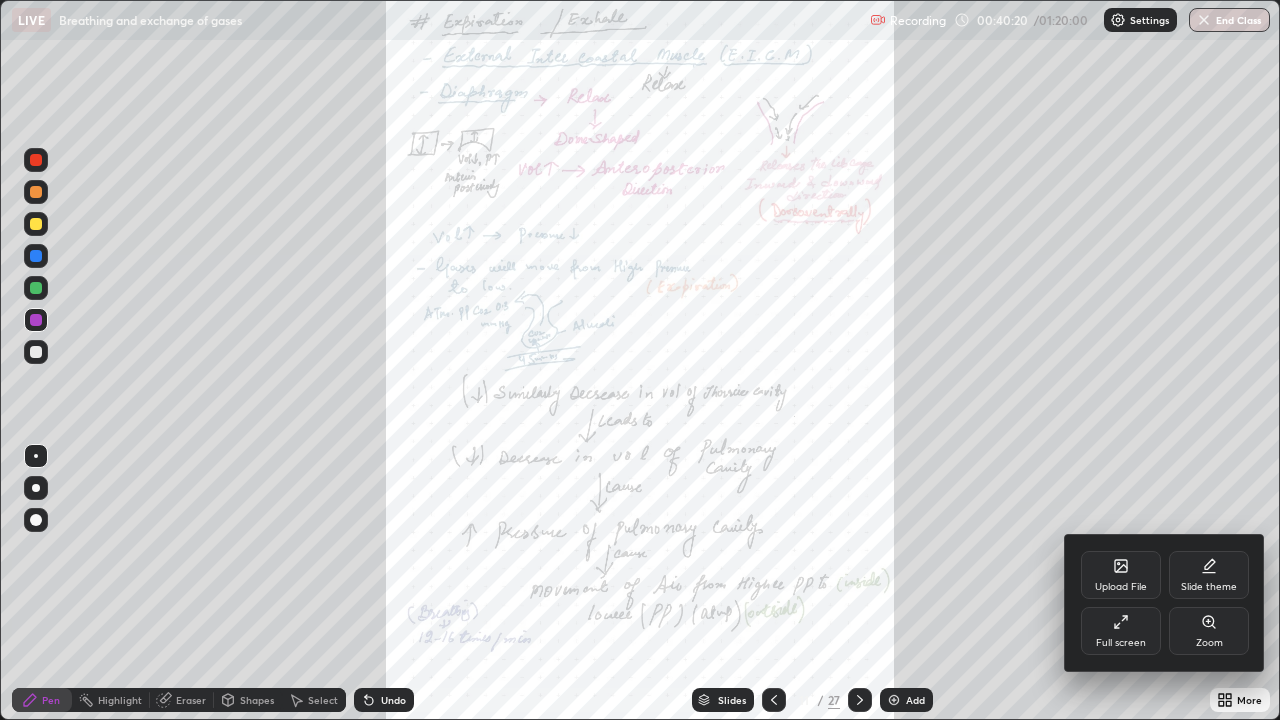 click on "Zoom" at bounding box center [1209, 631] 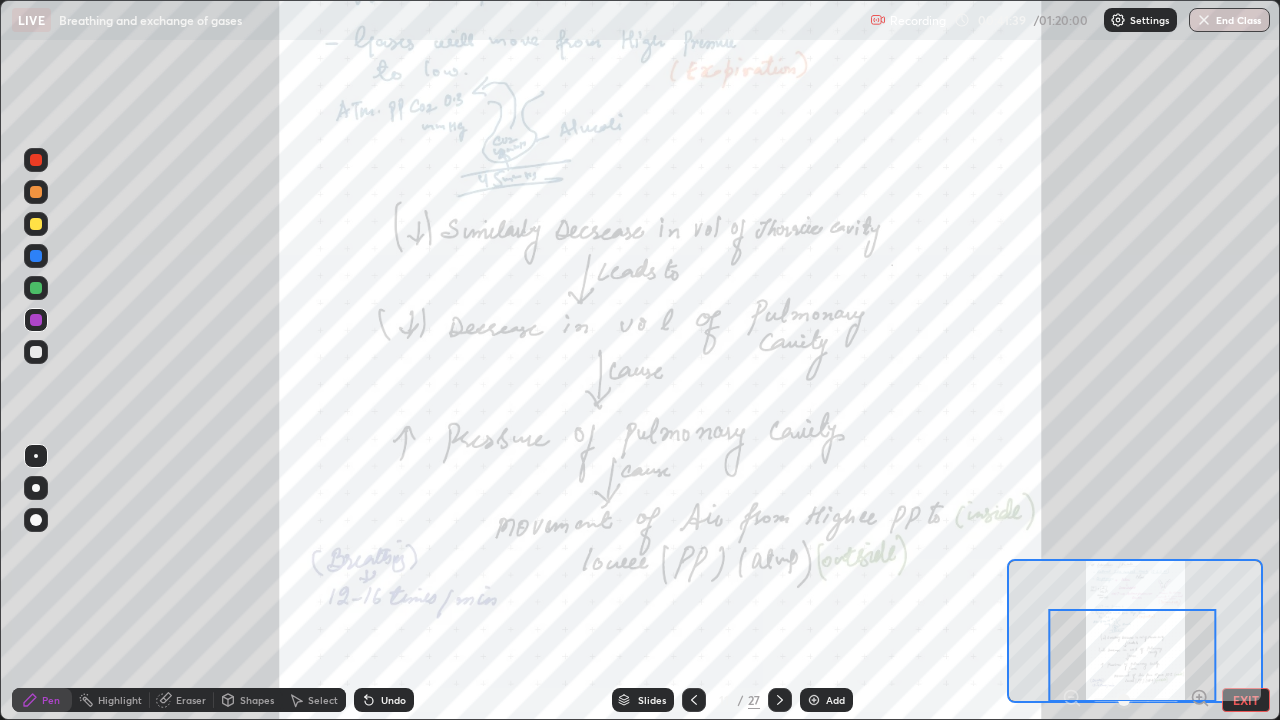 click 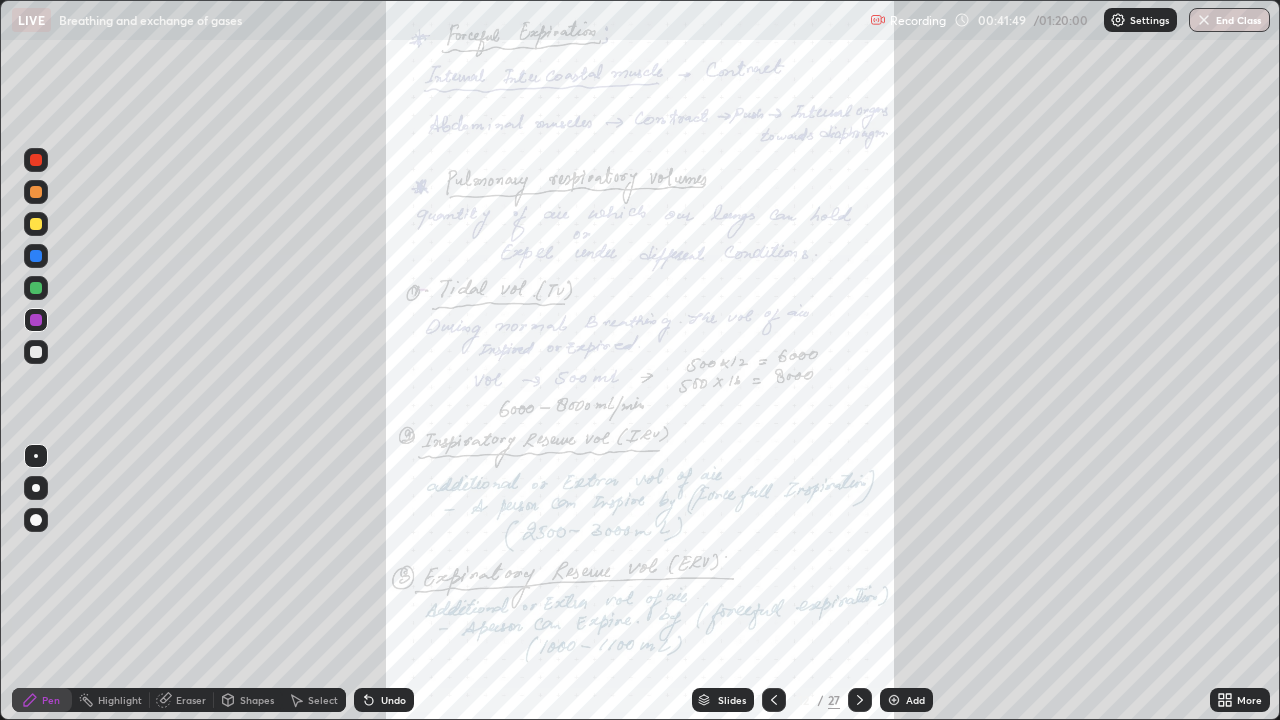 click at bounding box center [860, 700] 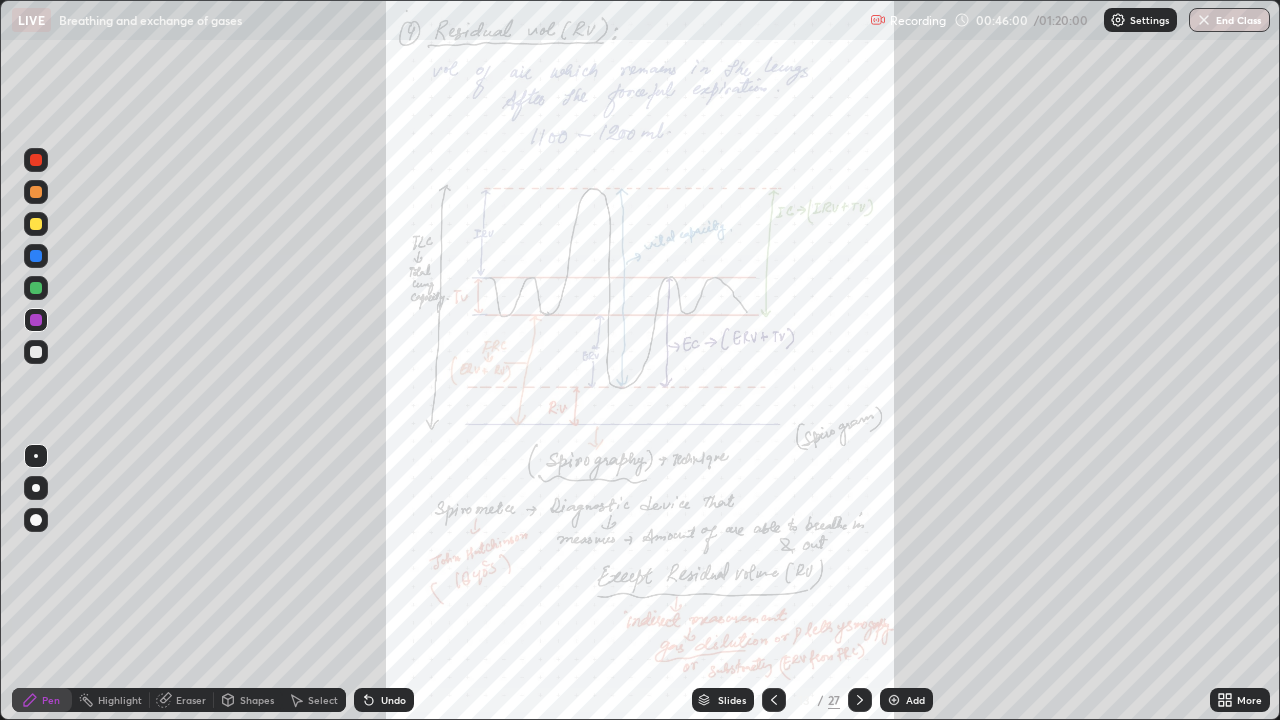 click at bounding box center (894, 700) 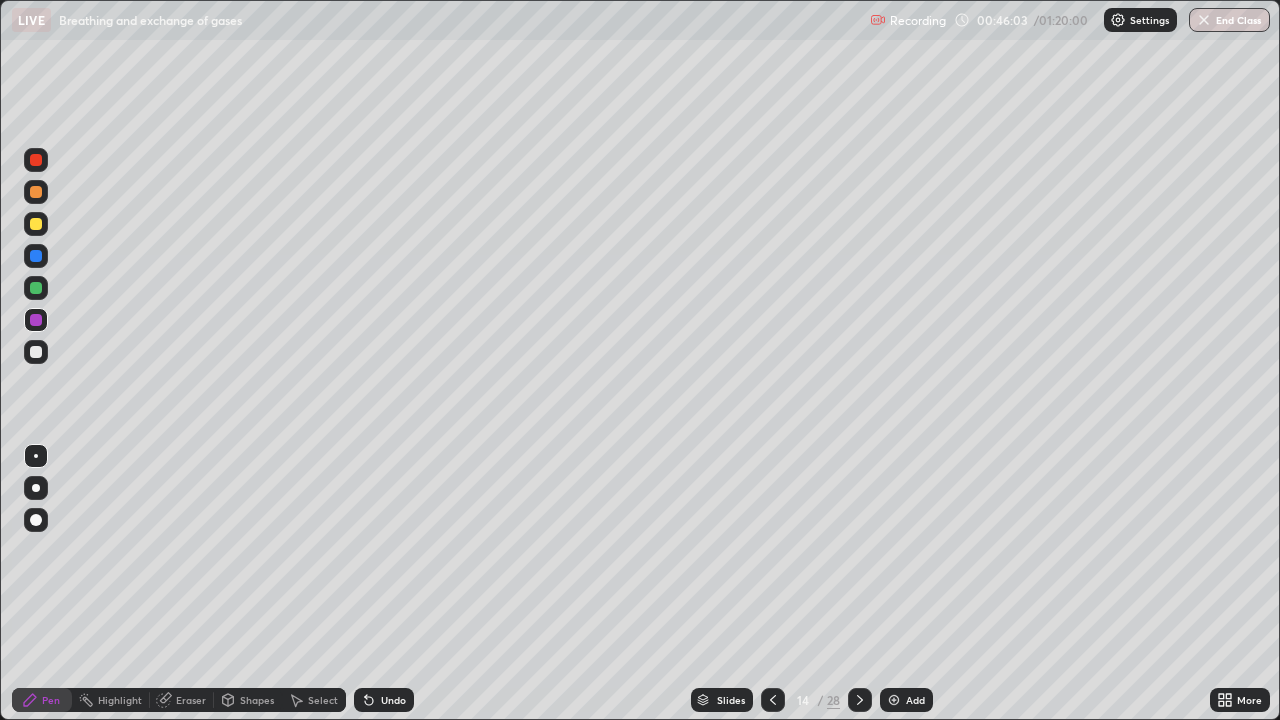click at bounding box center [36, 160] 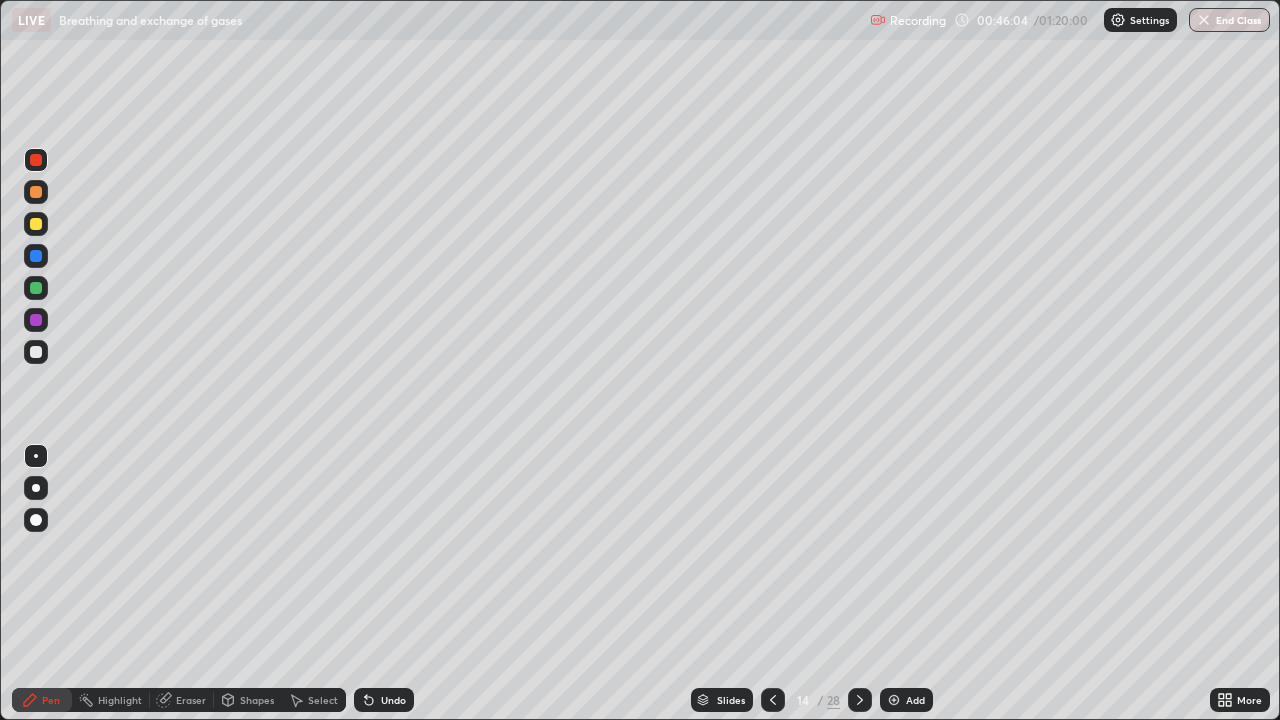 click at bounding box center (36, 488) 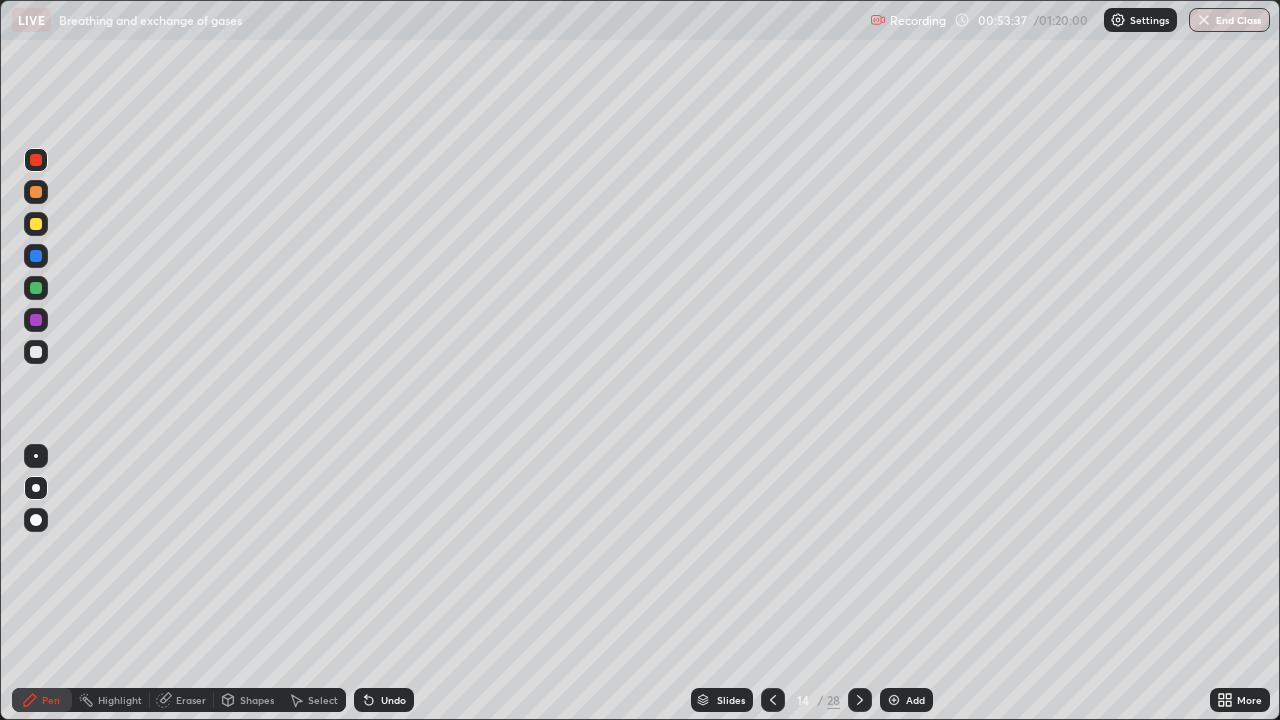 click on "More" at bounding box center (1249, 700) 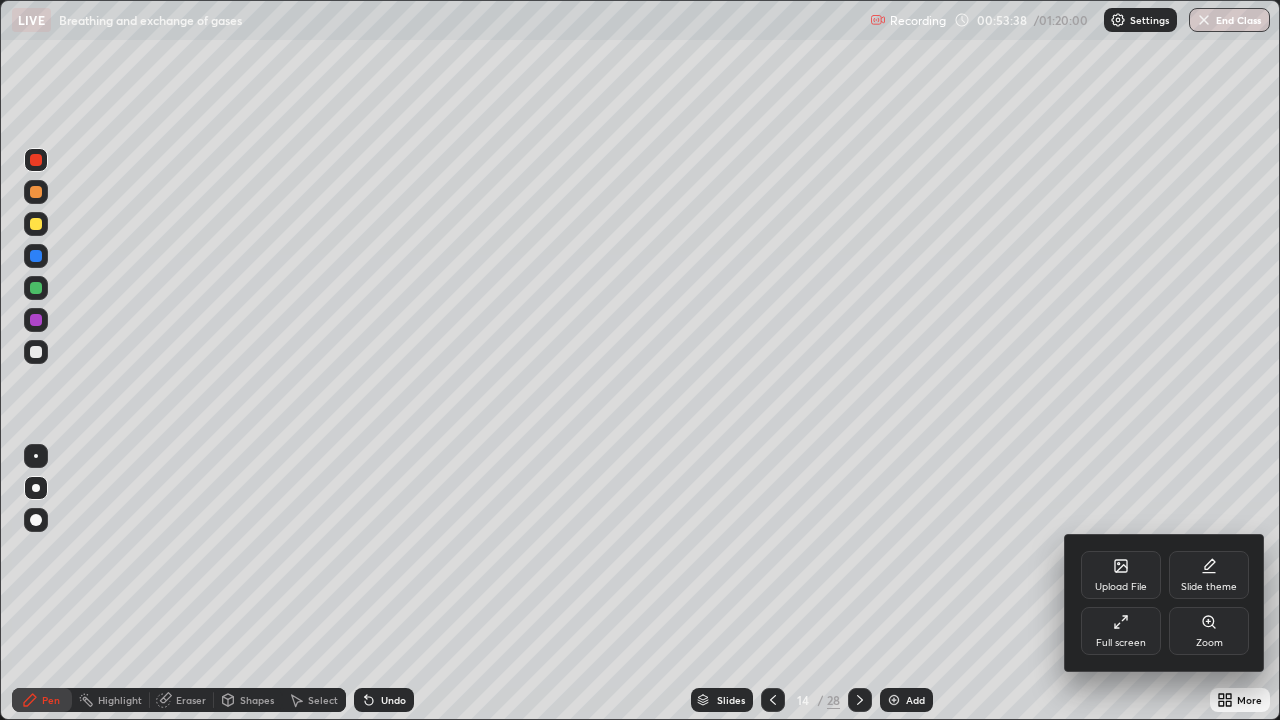 click on "Full screen" at bounding box center (1121, 631) 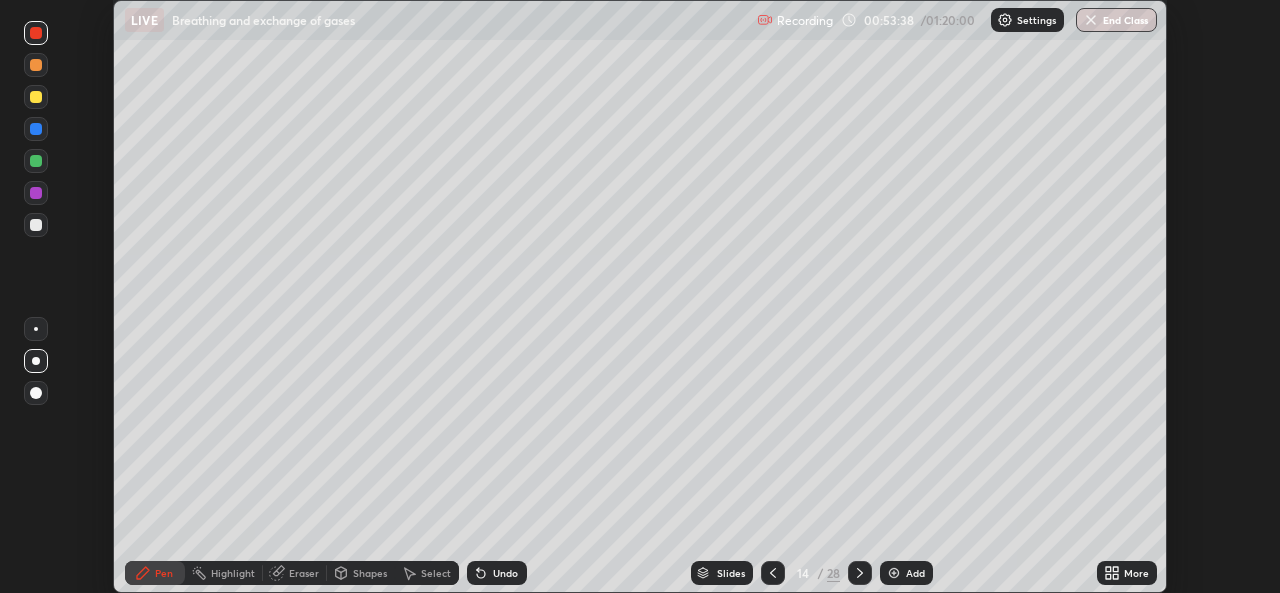 scroll, scrollTop: 593, scrollLeft: 1280, axis: both 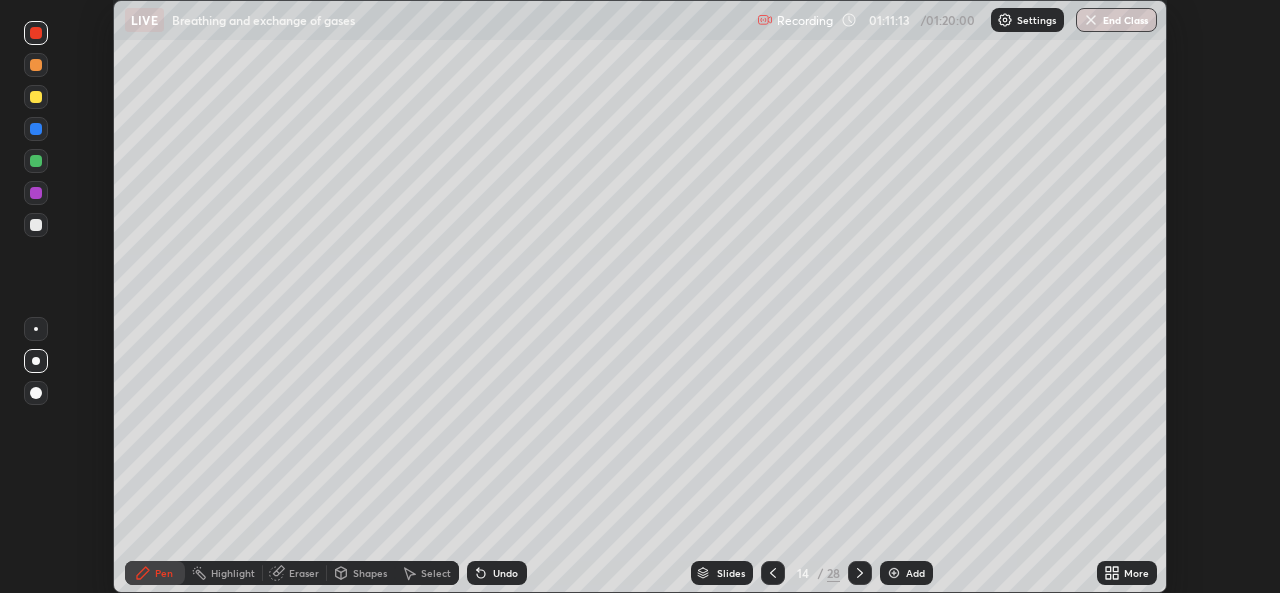 click on "End Class" at bounding box center [1116, 20] 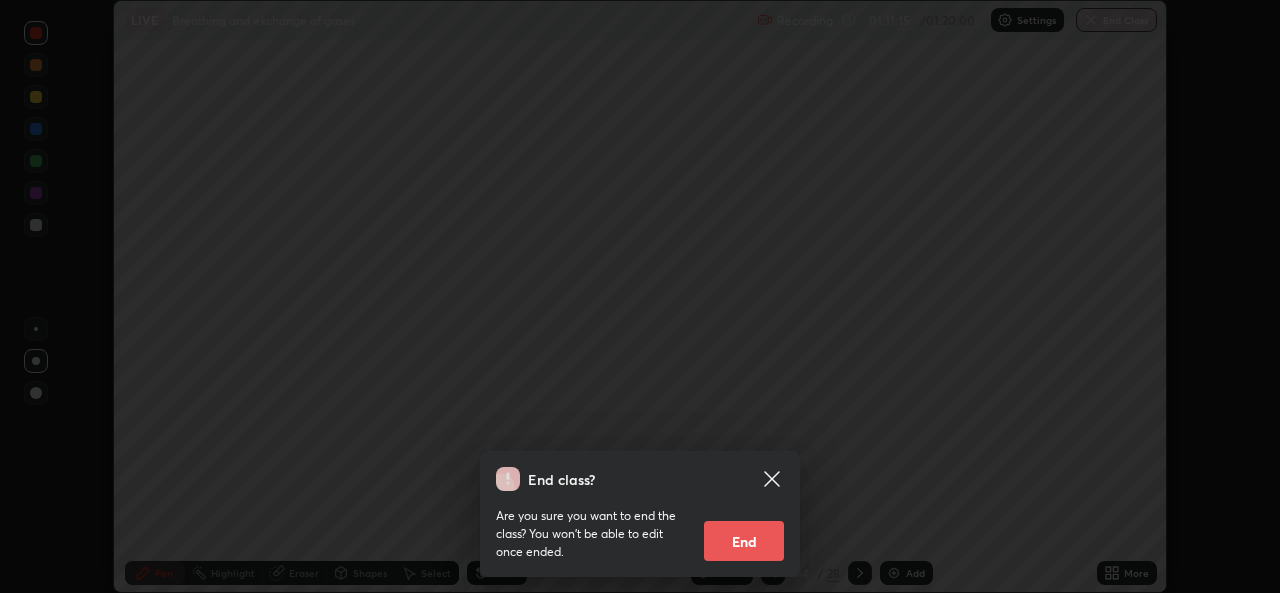 click on "End" at bounding box center [744, 541] 